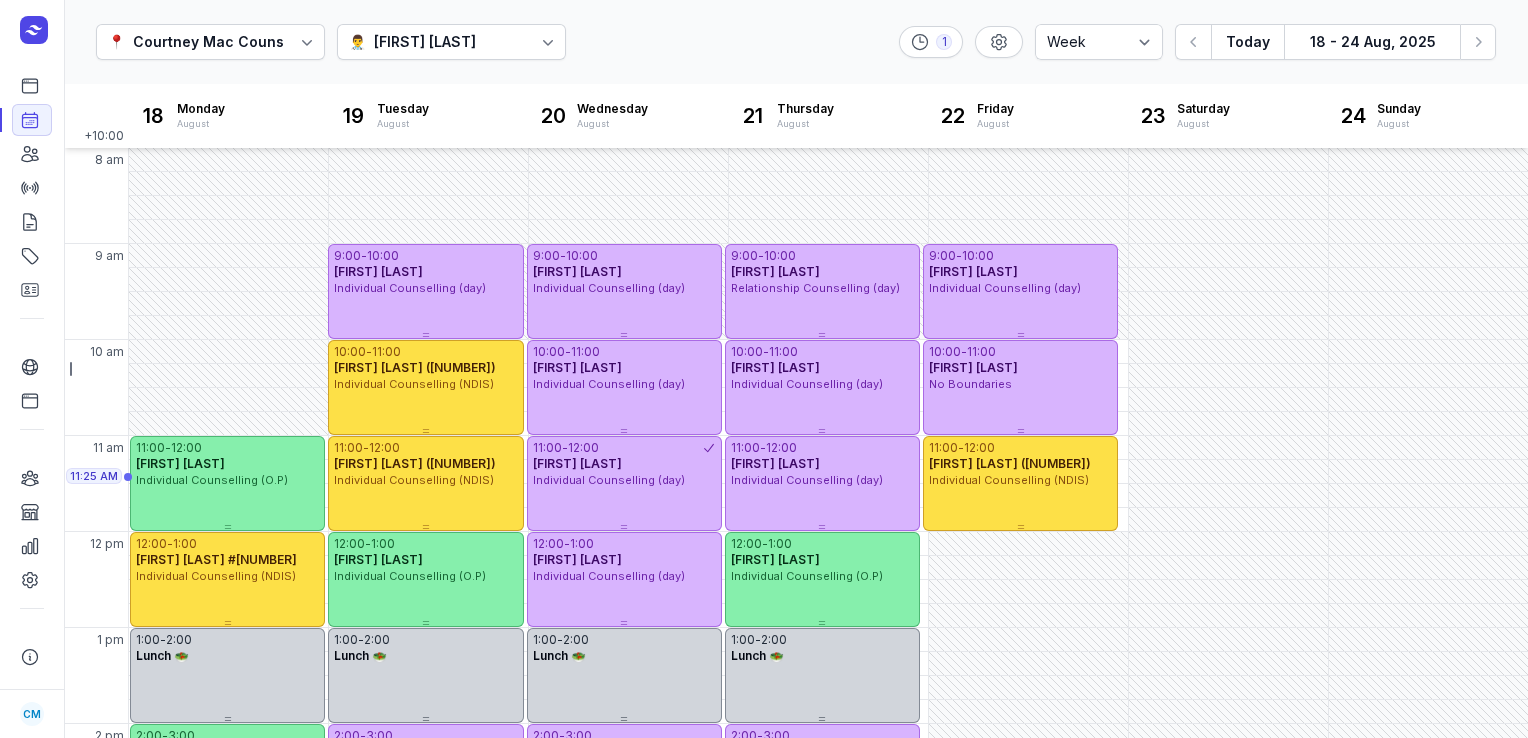 select on "week" 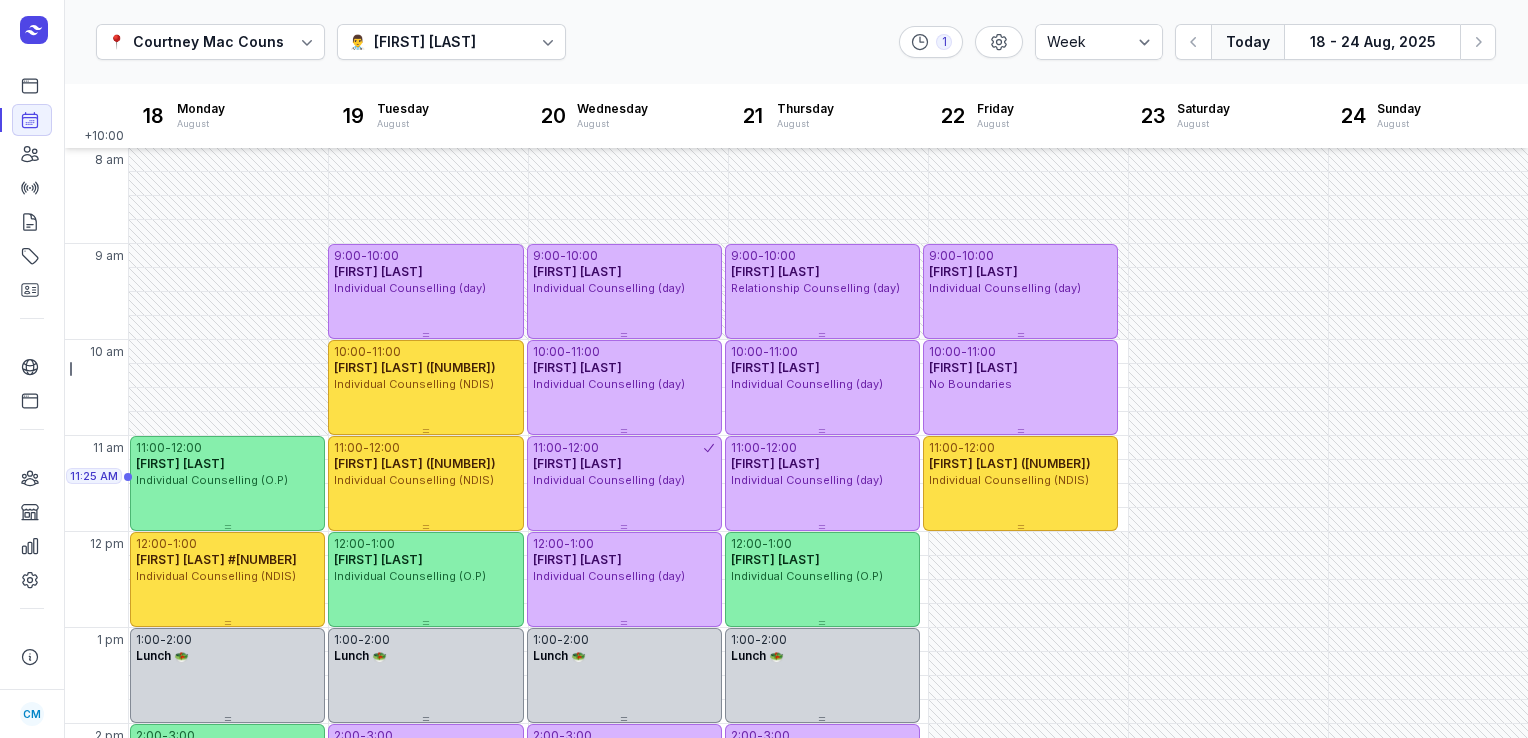 click on "Today" at bounding box center [1247, 42] 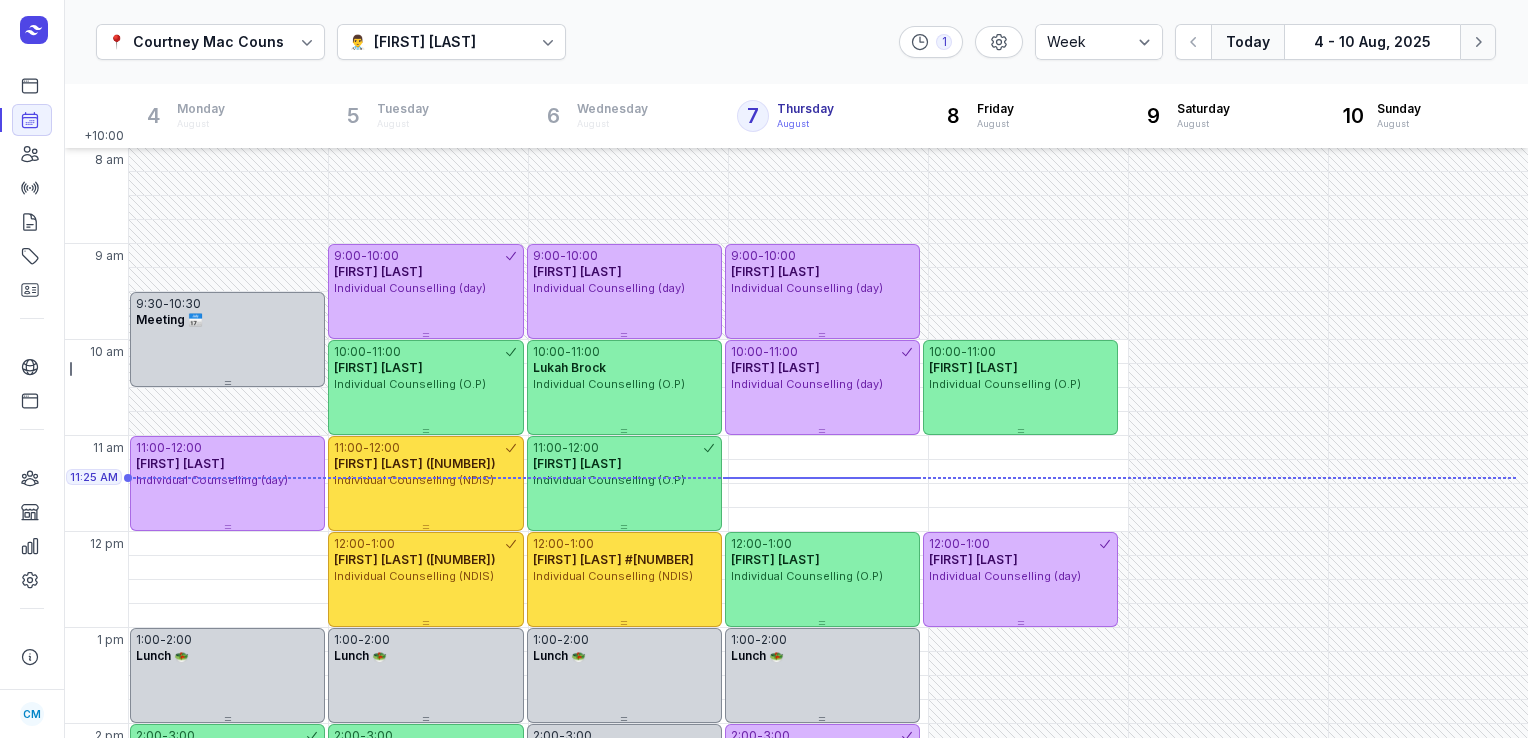 click 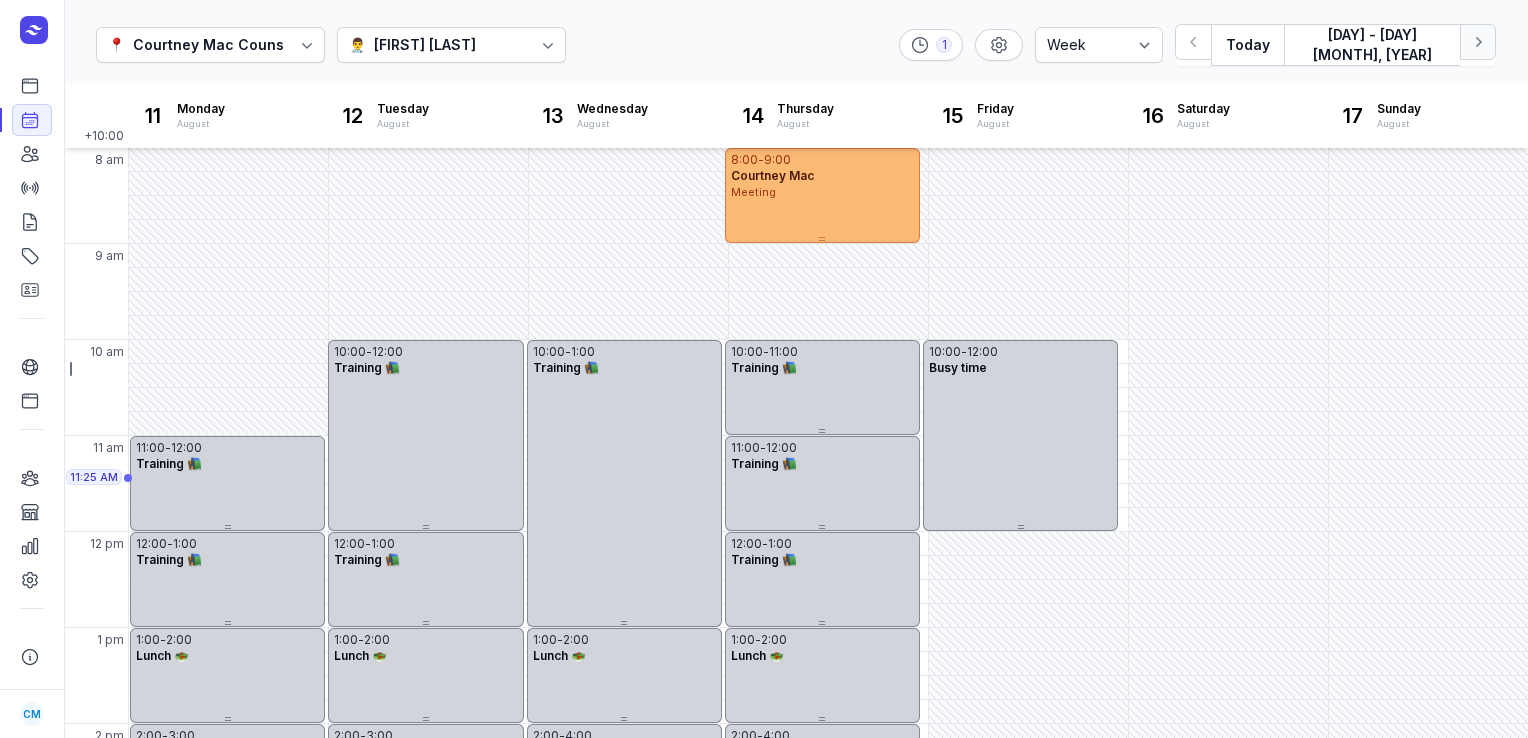 click 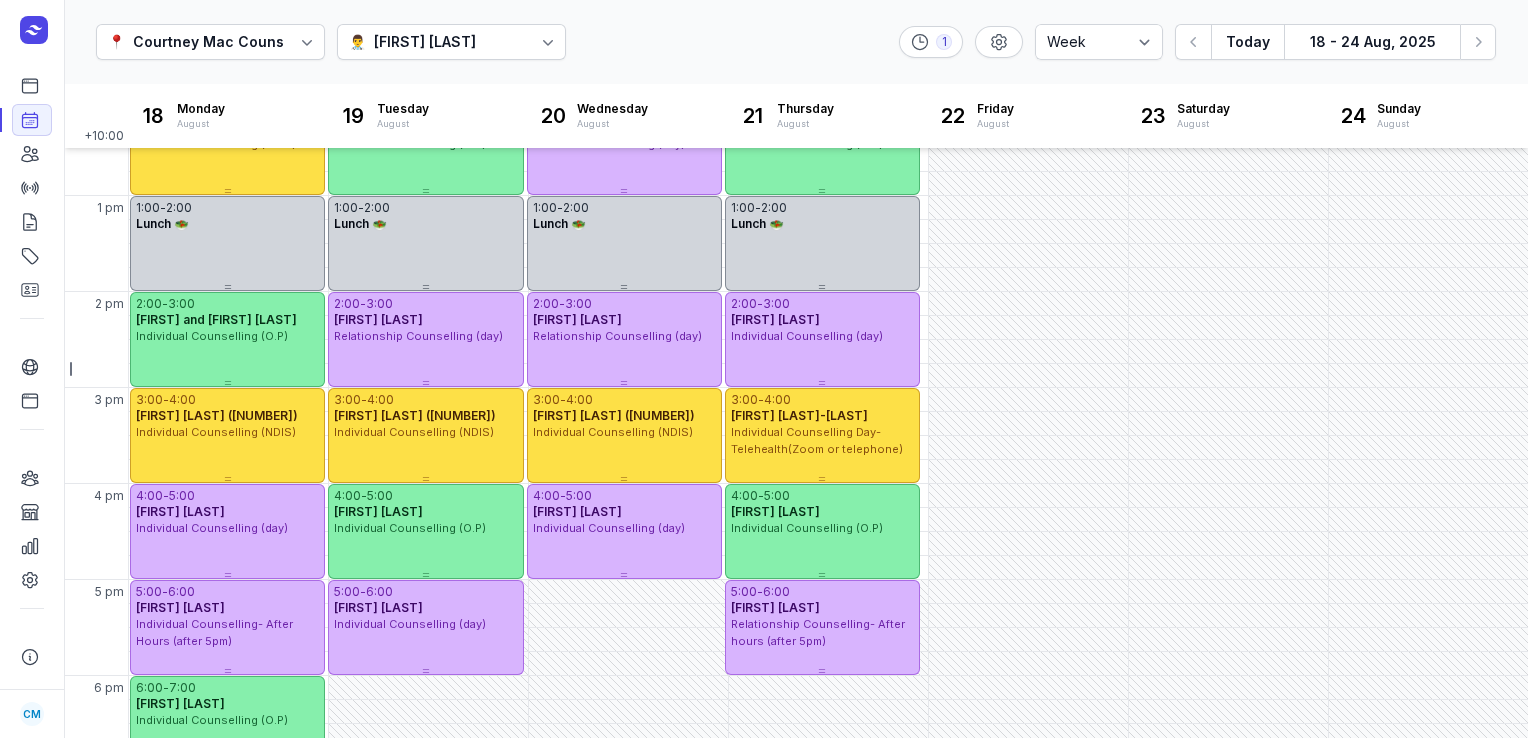 scroll, scrollTop: 536, scrollLeft: 0, axis: vertical 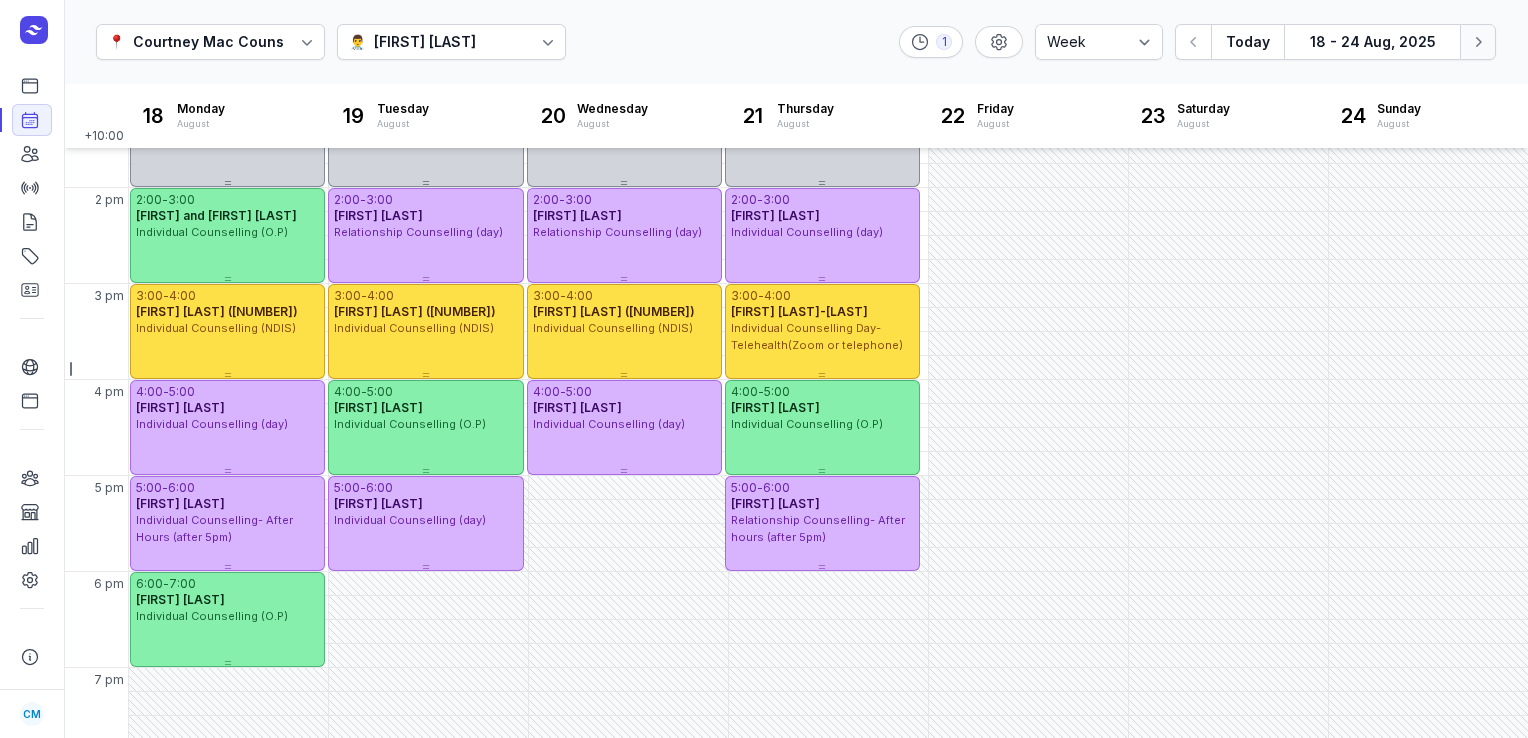 click 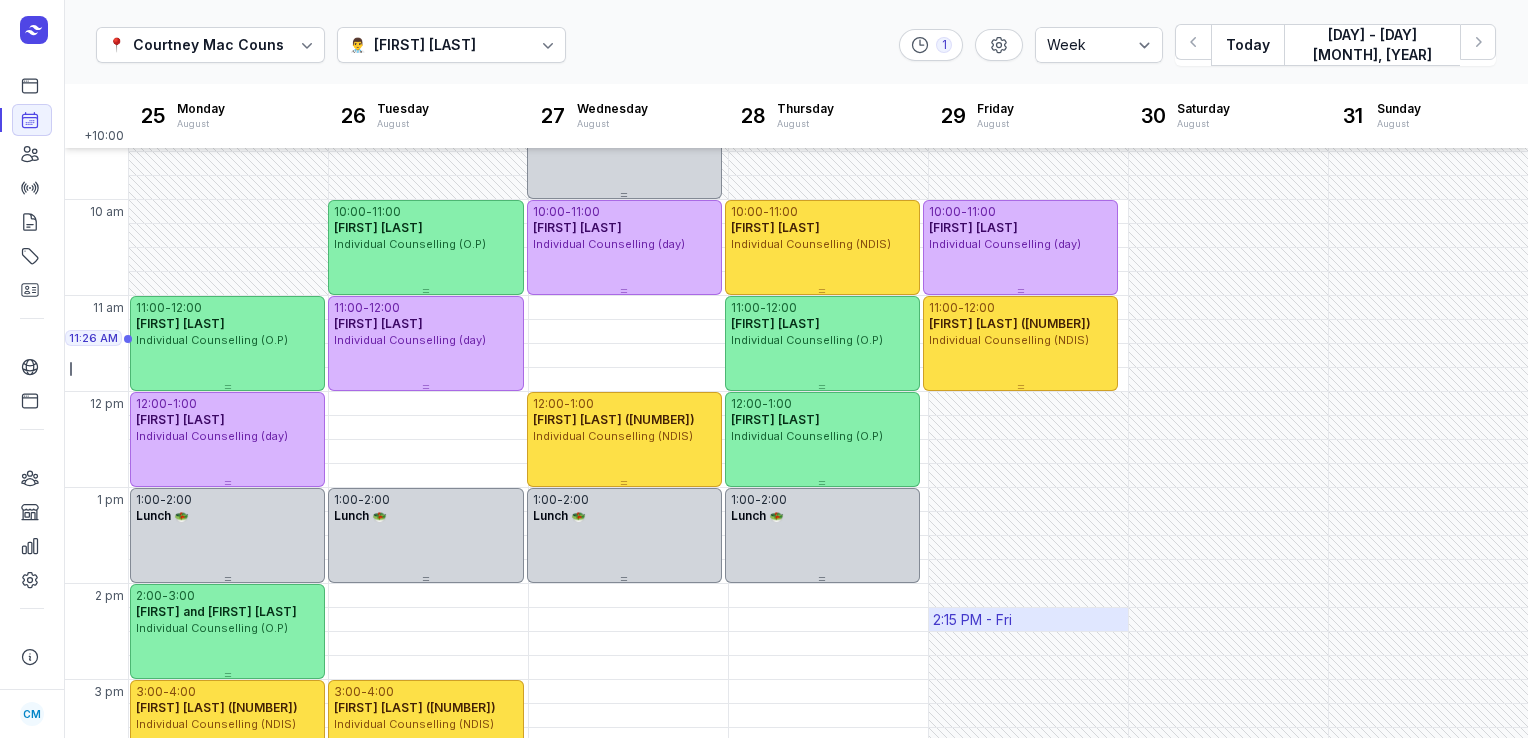 scroll, scrollTop: 139, scrollLeft: 0, axis: vertical 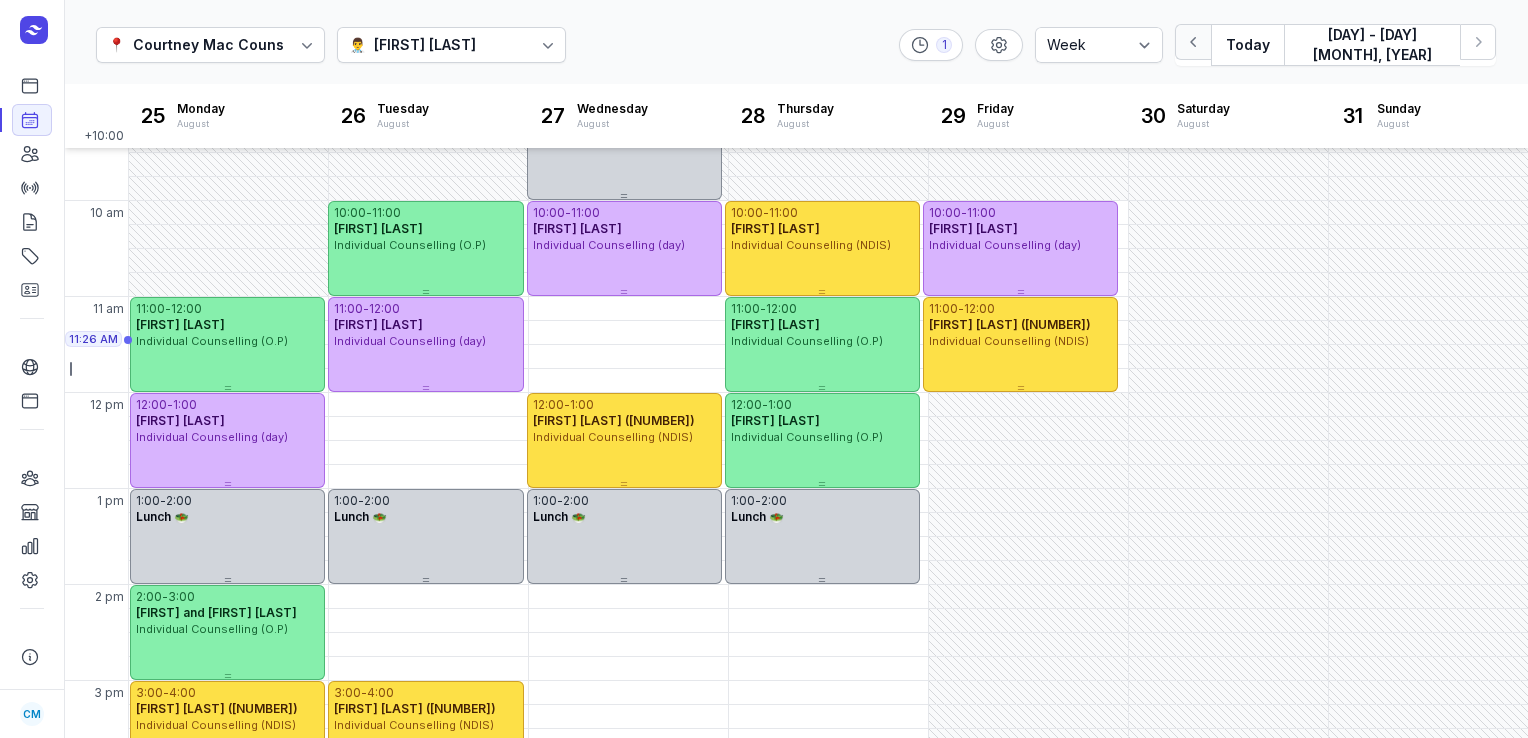click at bounding box center (1193, 42) 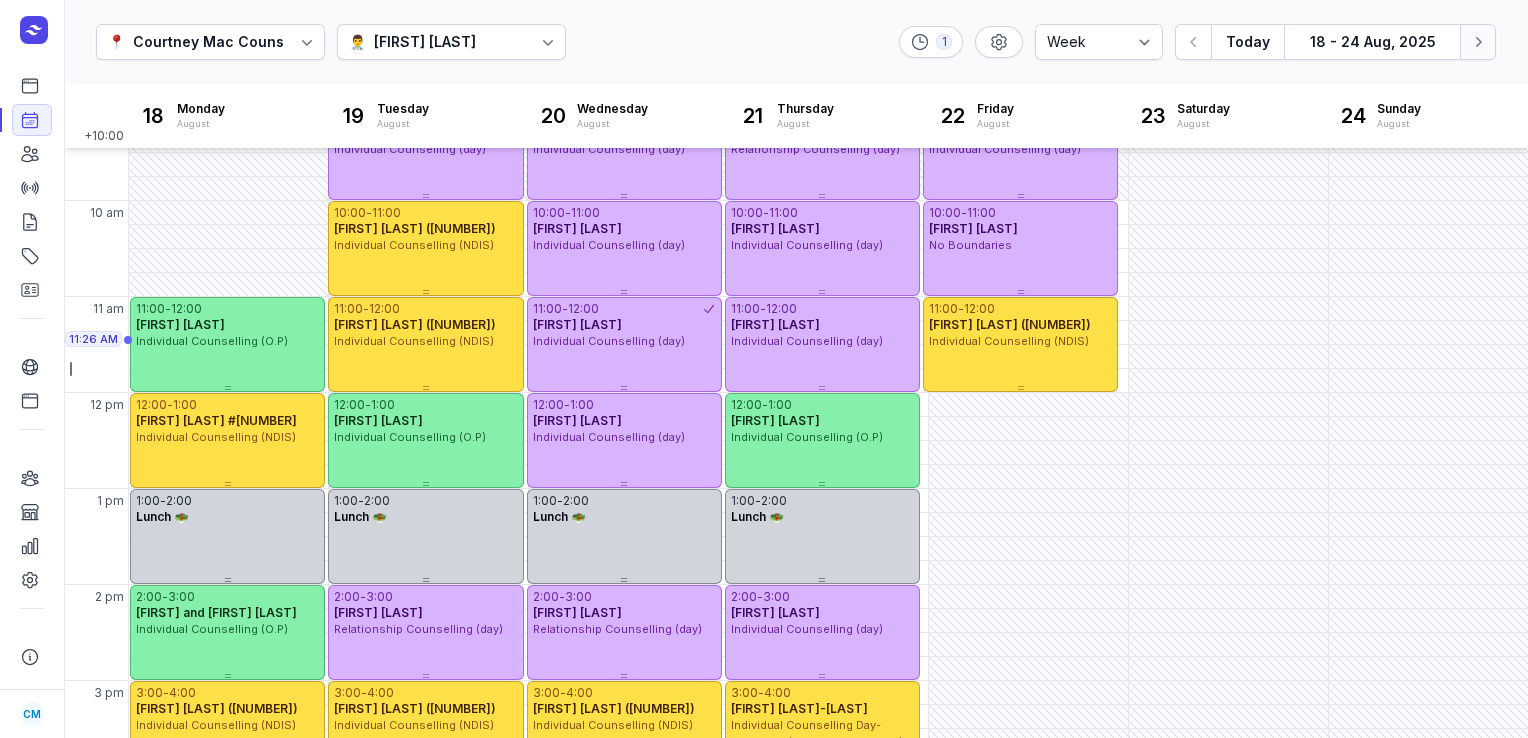 click on "Next week" 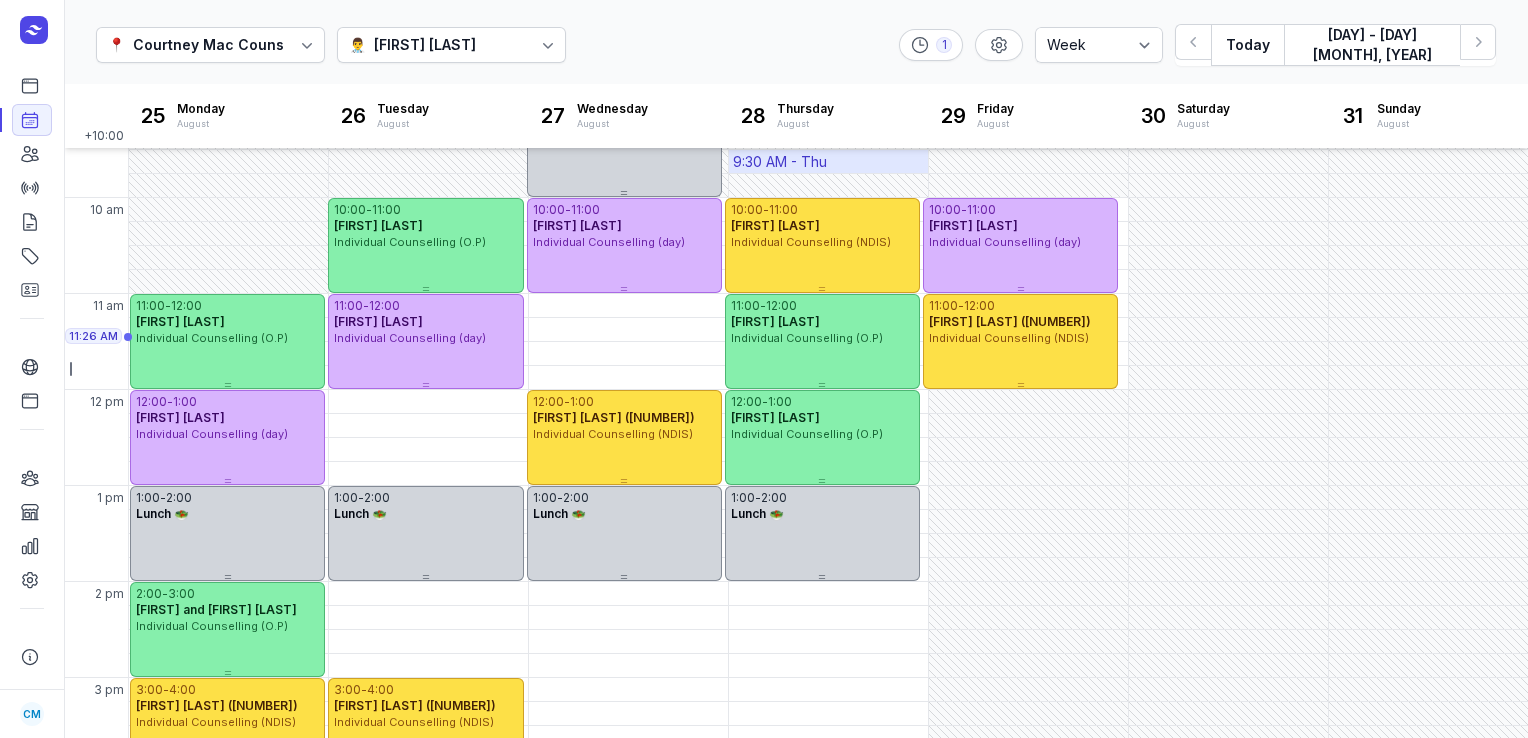 scroll, scrollTop: 141, scrollLeft: 0, axis: vertical 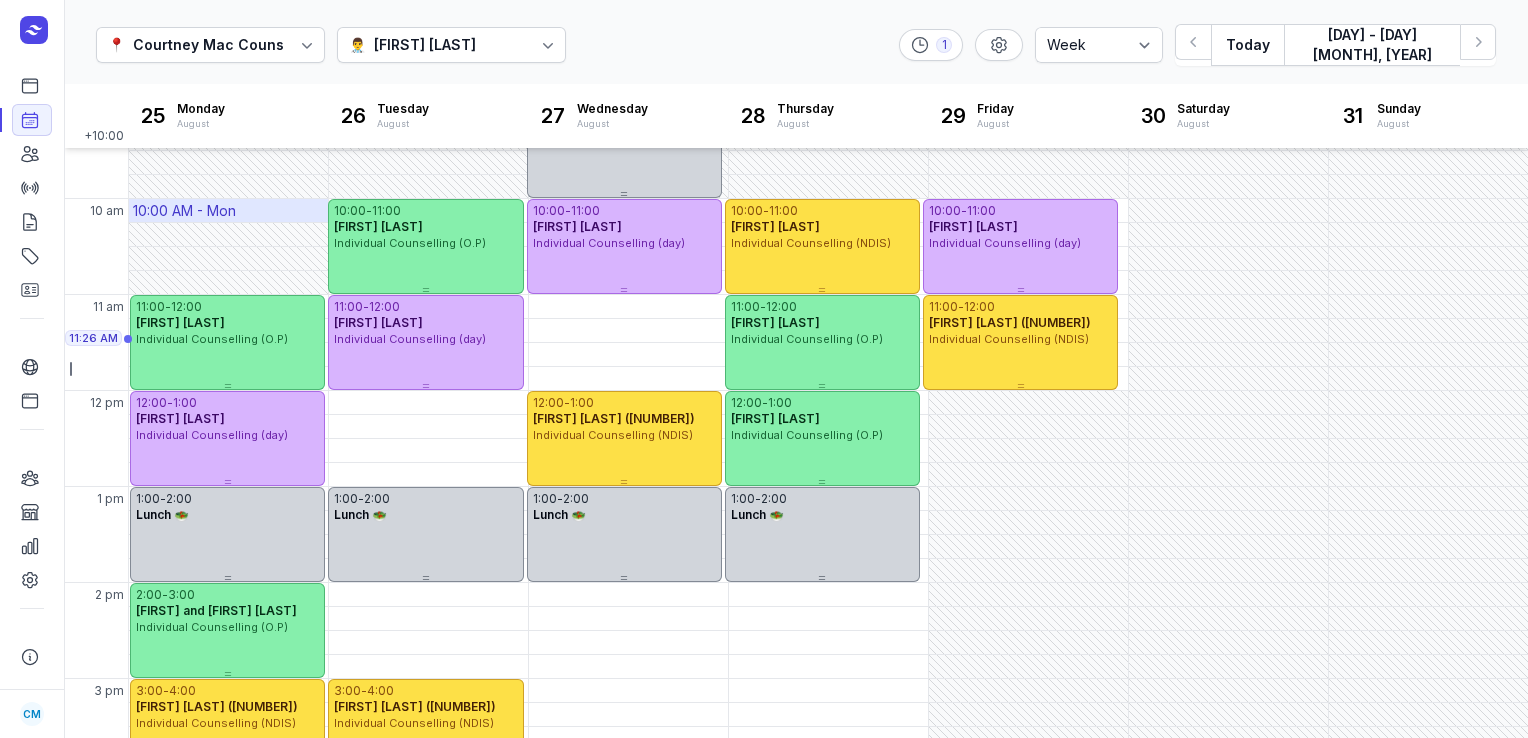 click on "10:00 AM - Mon" at bounding box center (184, 211) 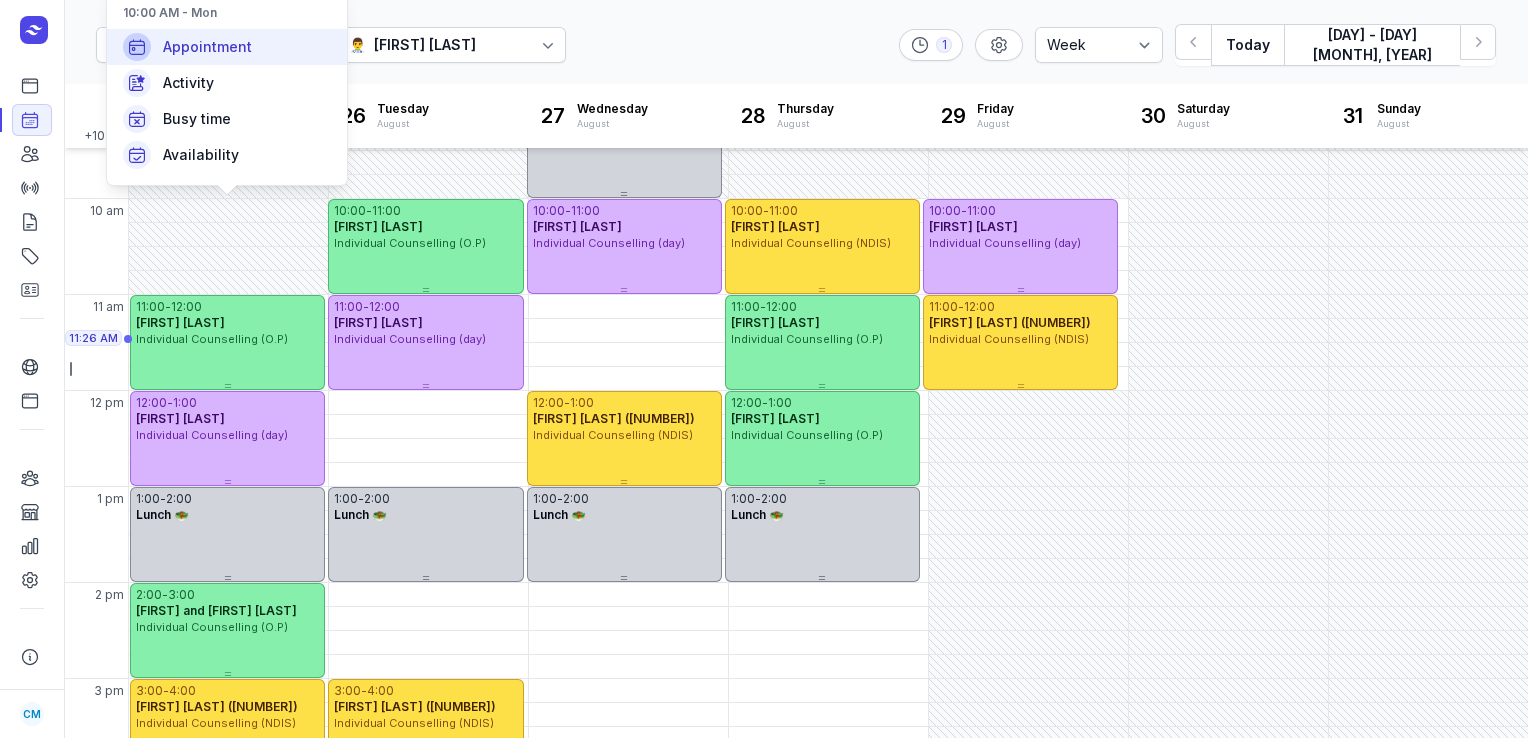 click on "Appointment" at bounding box center (207, 47) 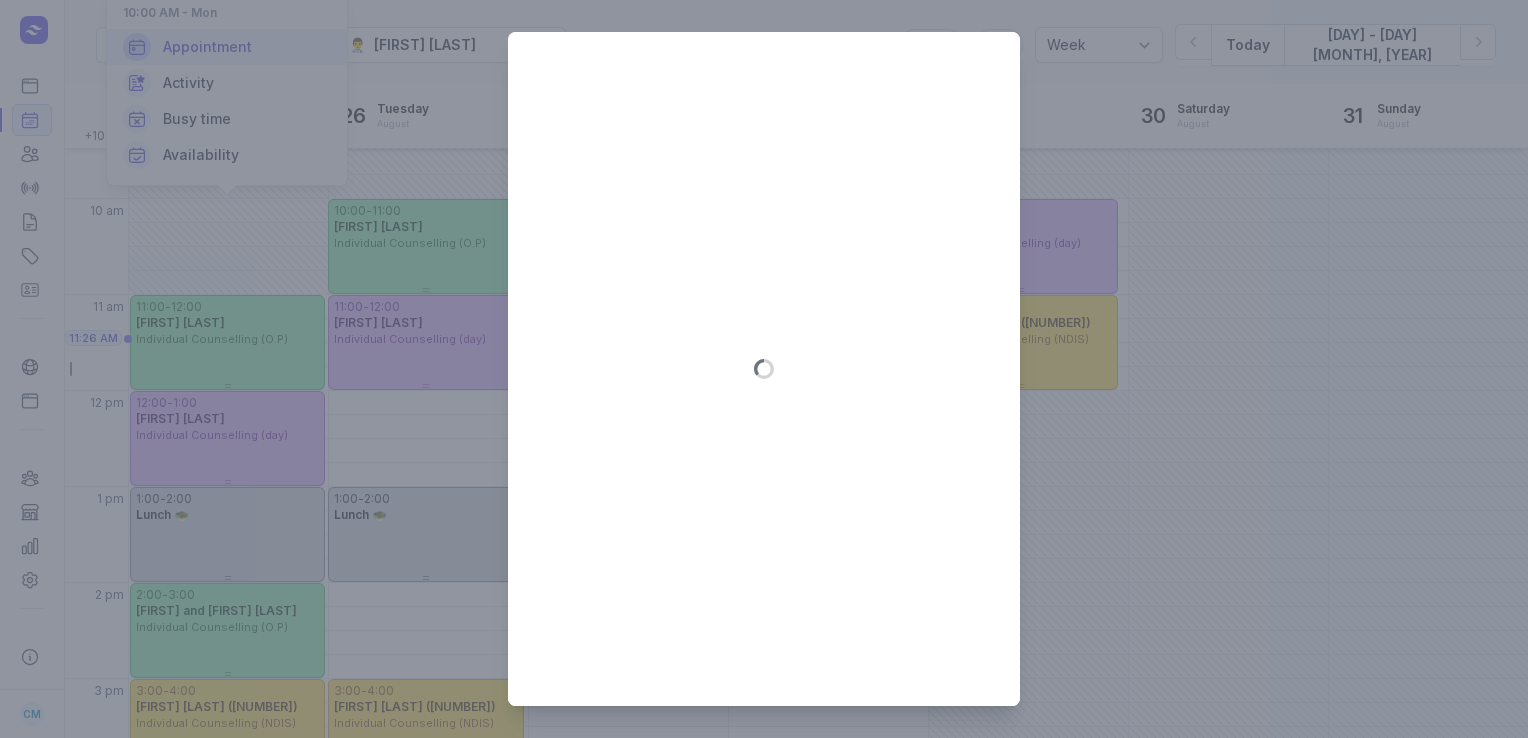 type on "2025-08-25" 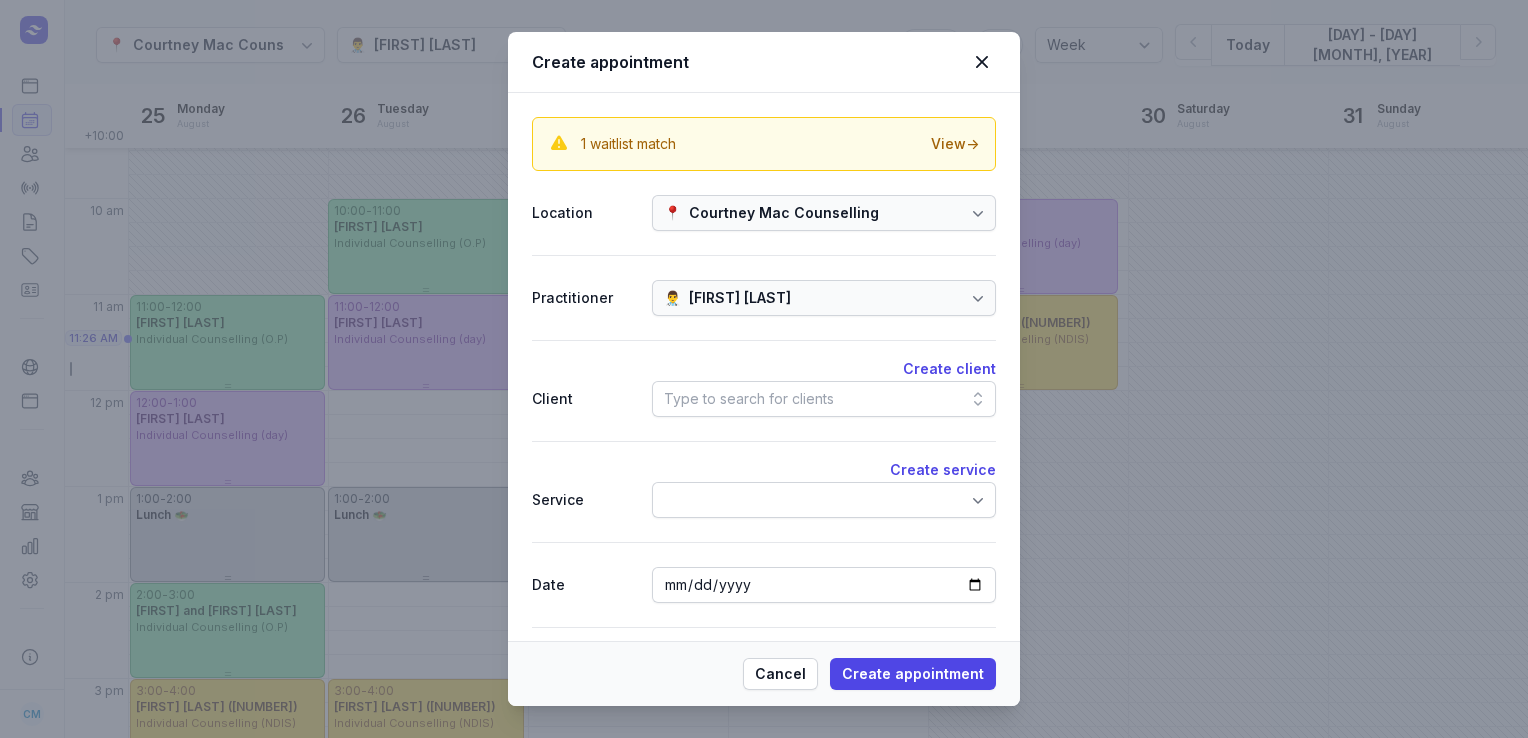 click on "Type to search for clients" 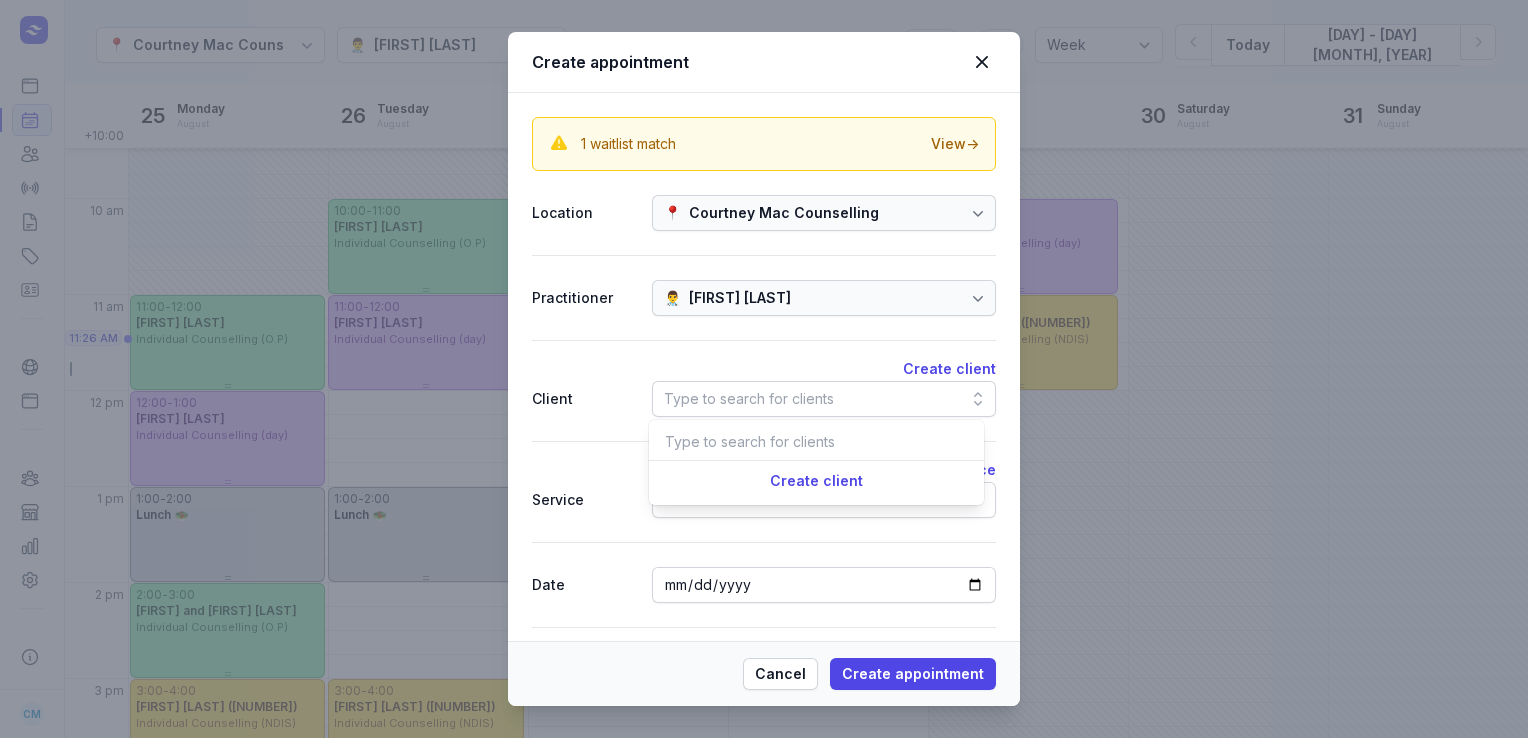 scroll, scrollTop: 0, scrollLeft: 8, axis: horizontal 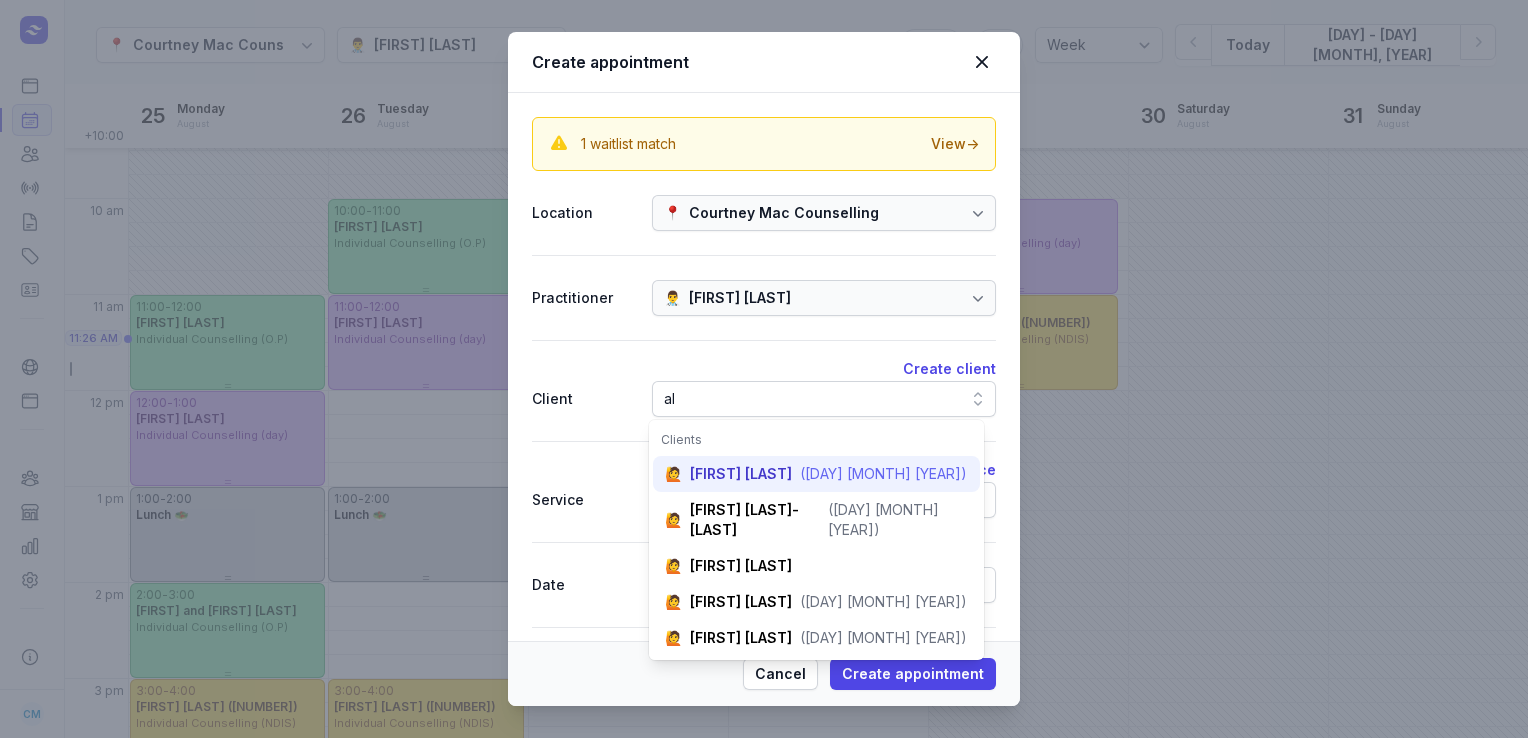 type on "al" 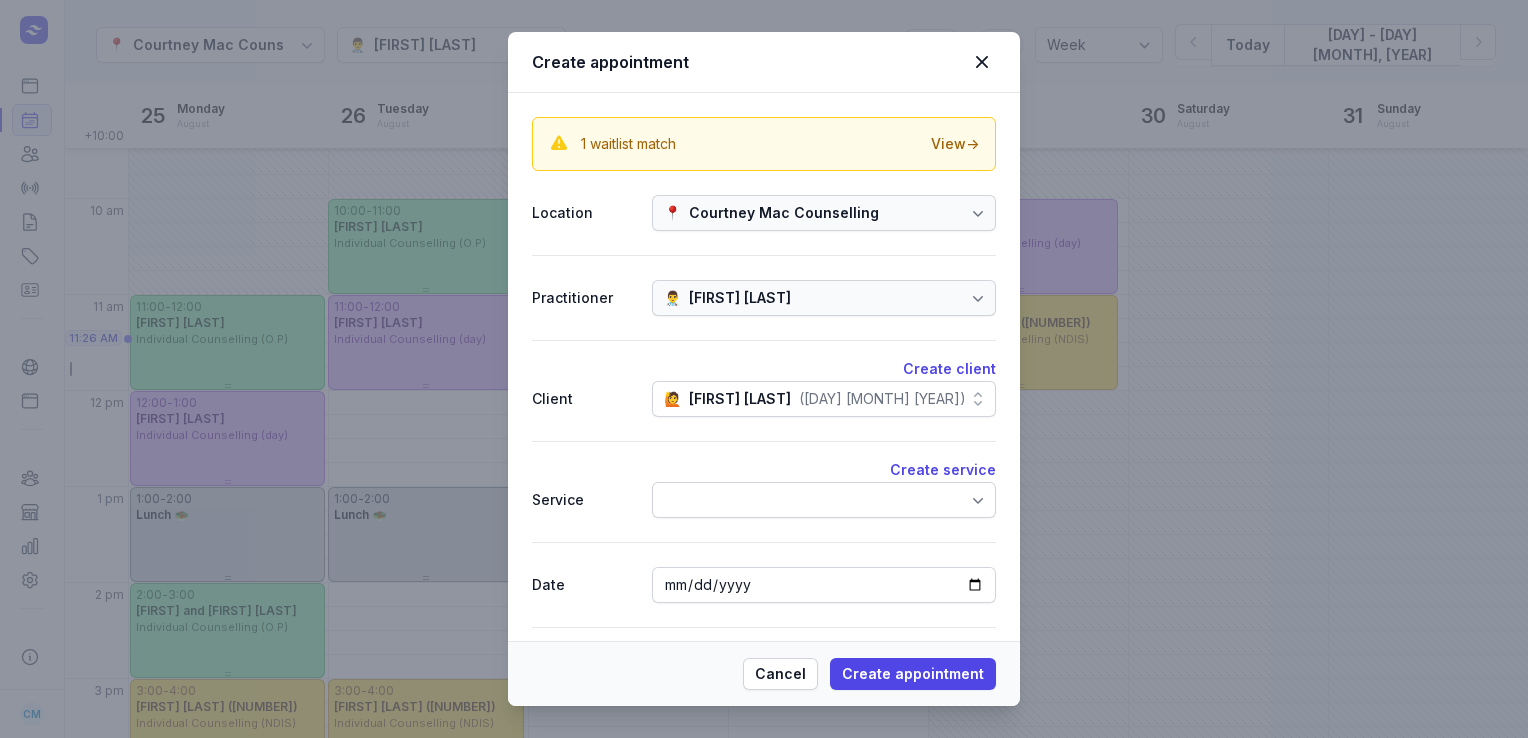click on "Create service" at bounding box center (764, 470) 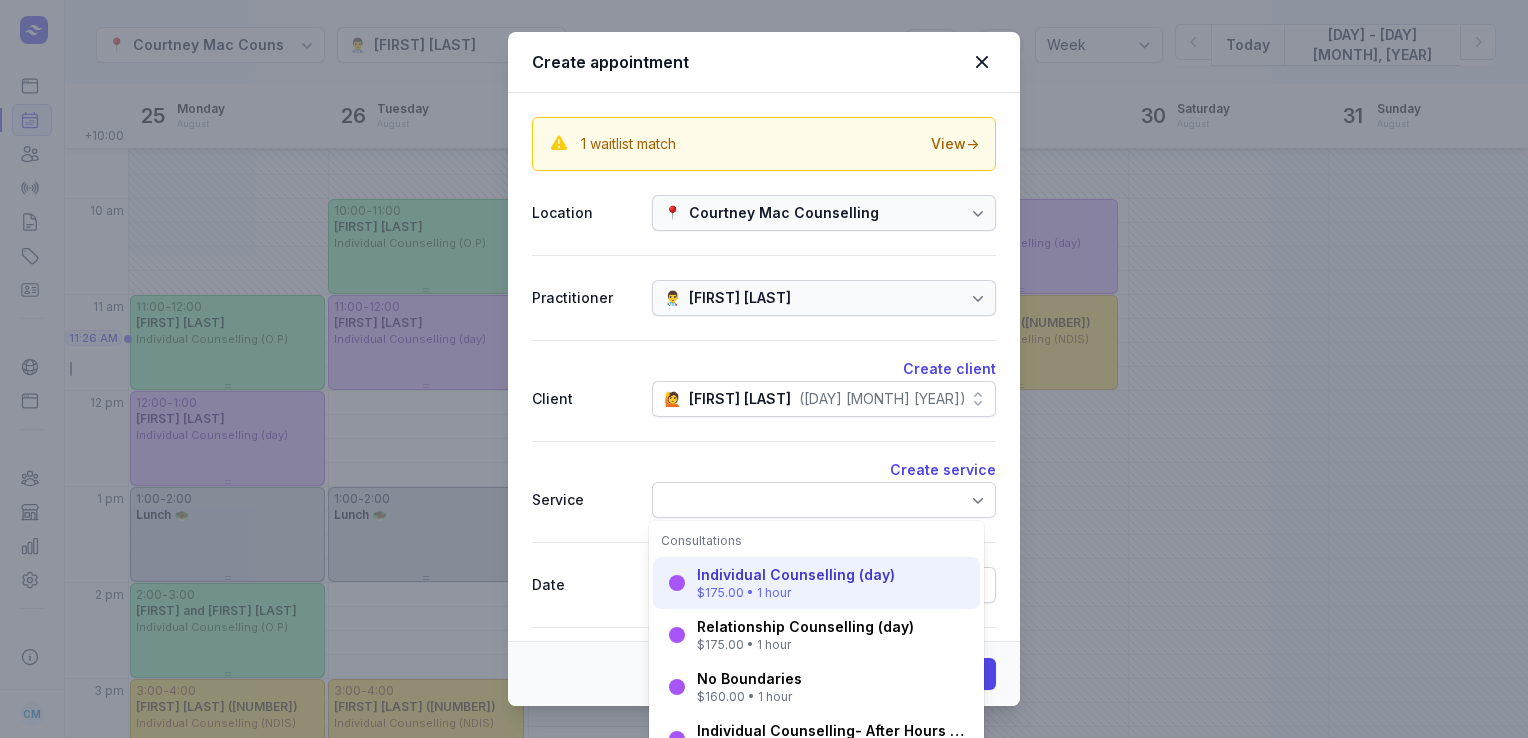 click on "$175.00 • 1 hour" at bounding box center (796, 593) 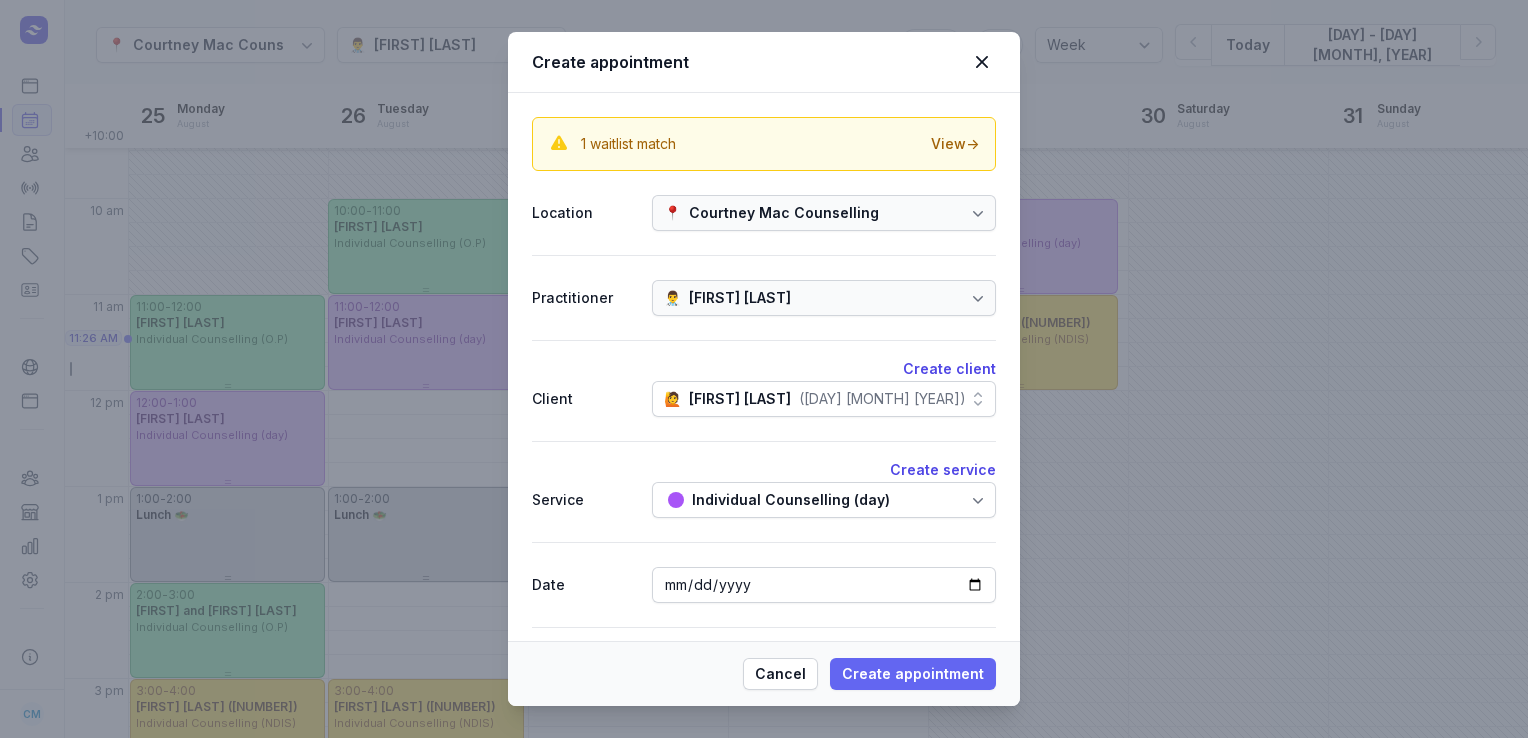 click on "Create appointment" at bounding box center [913, 674] 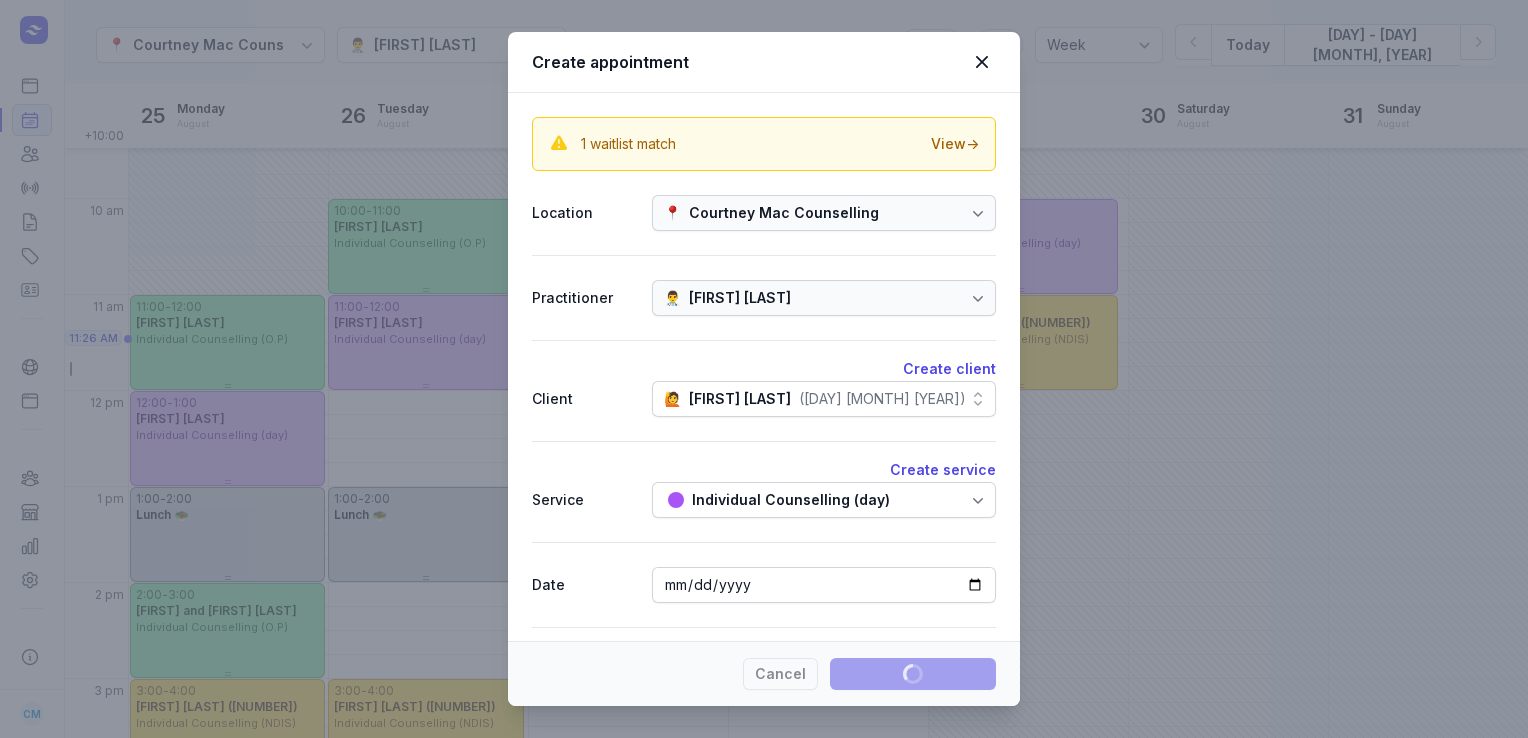 type 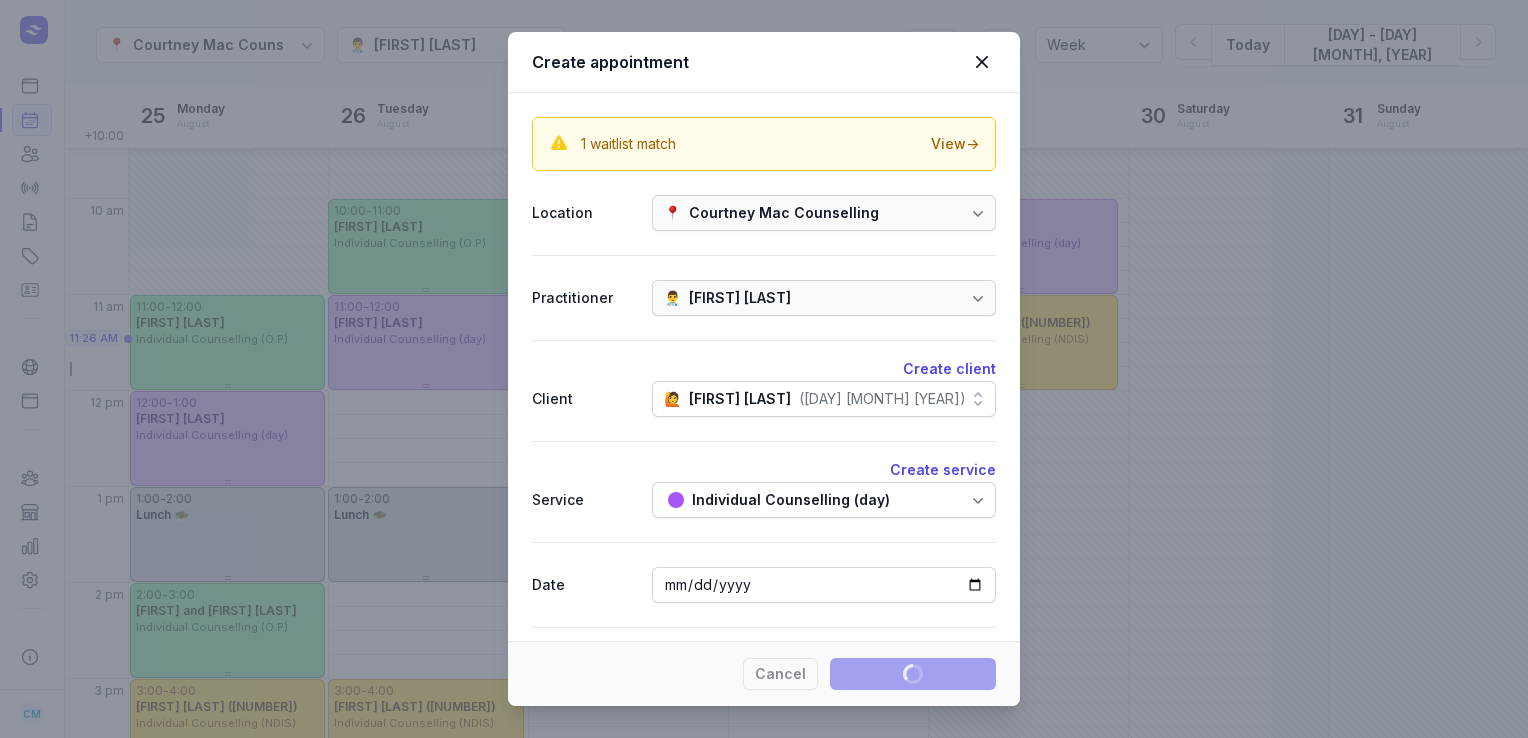 select 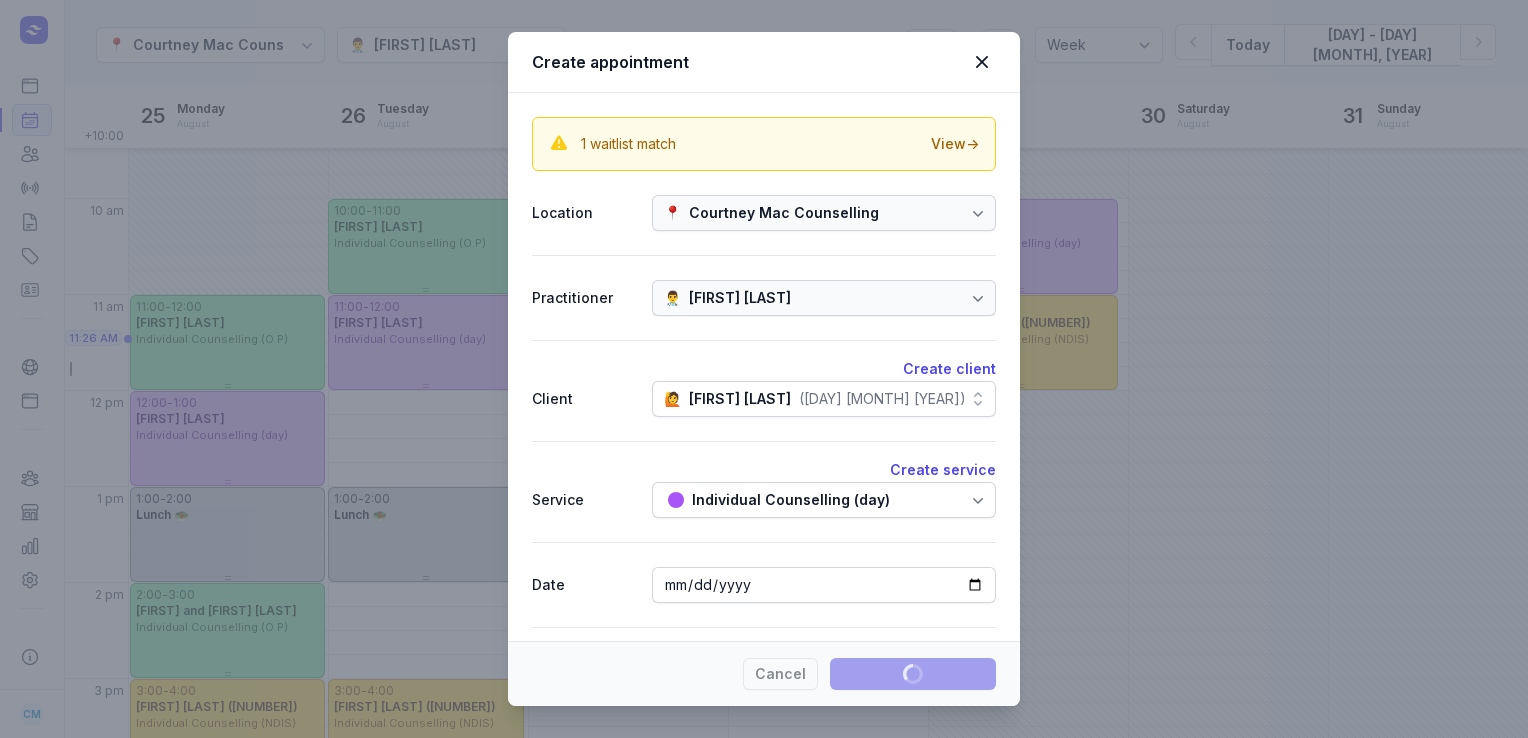 select 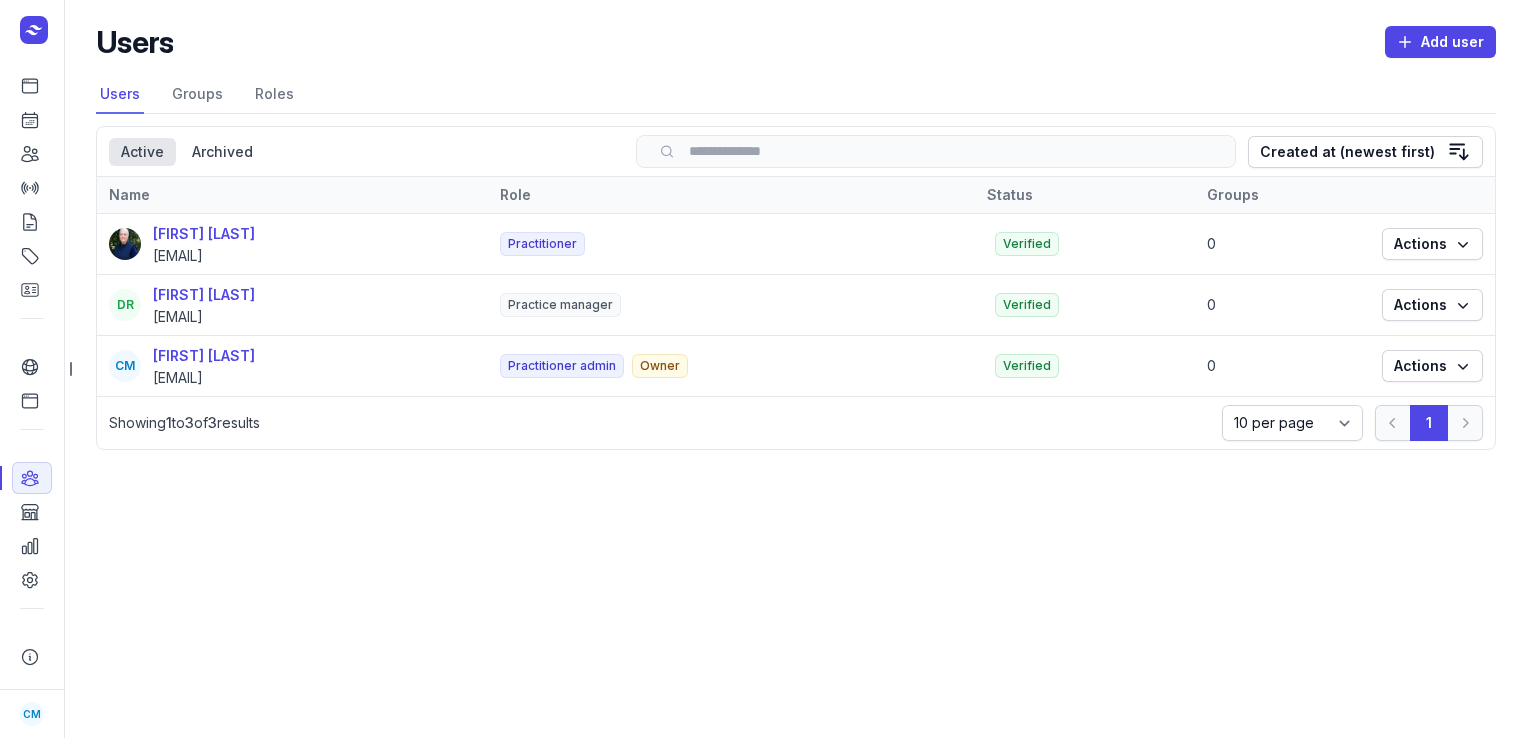scroll, scrollTop: 0, scrollLeft: 0, axis: both 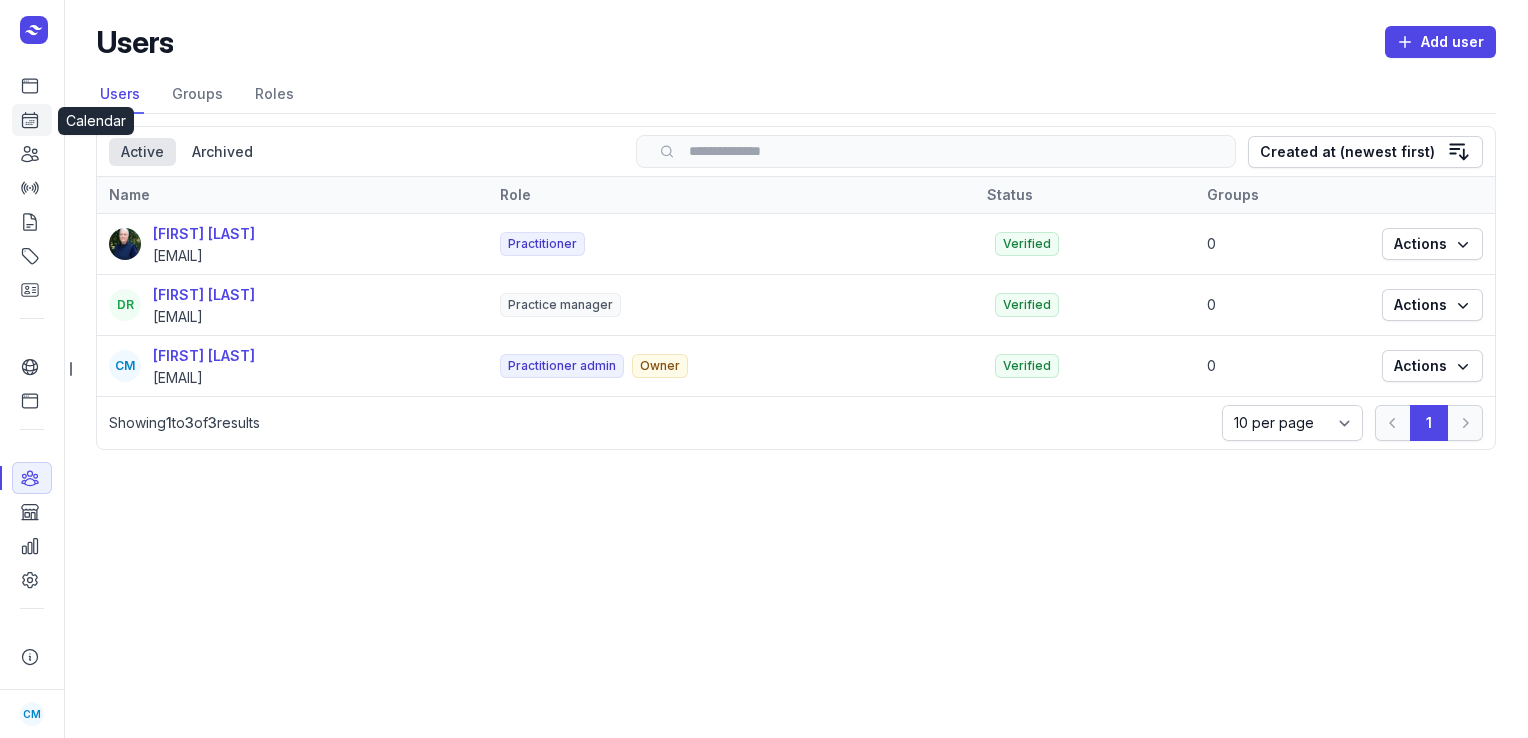 click 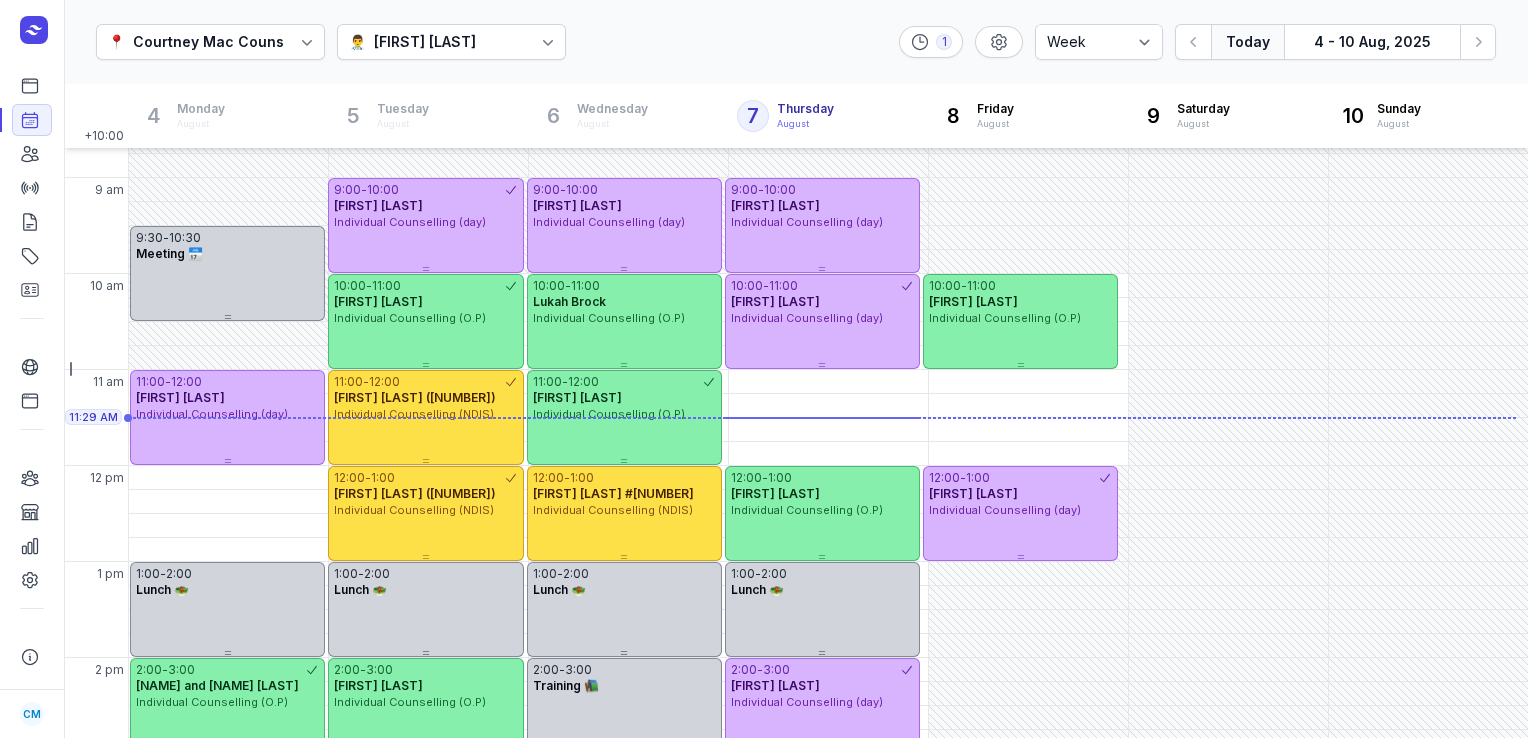scroll, scrollTop: 85, scrollLeft: 0, axis: vertical 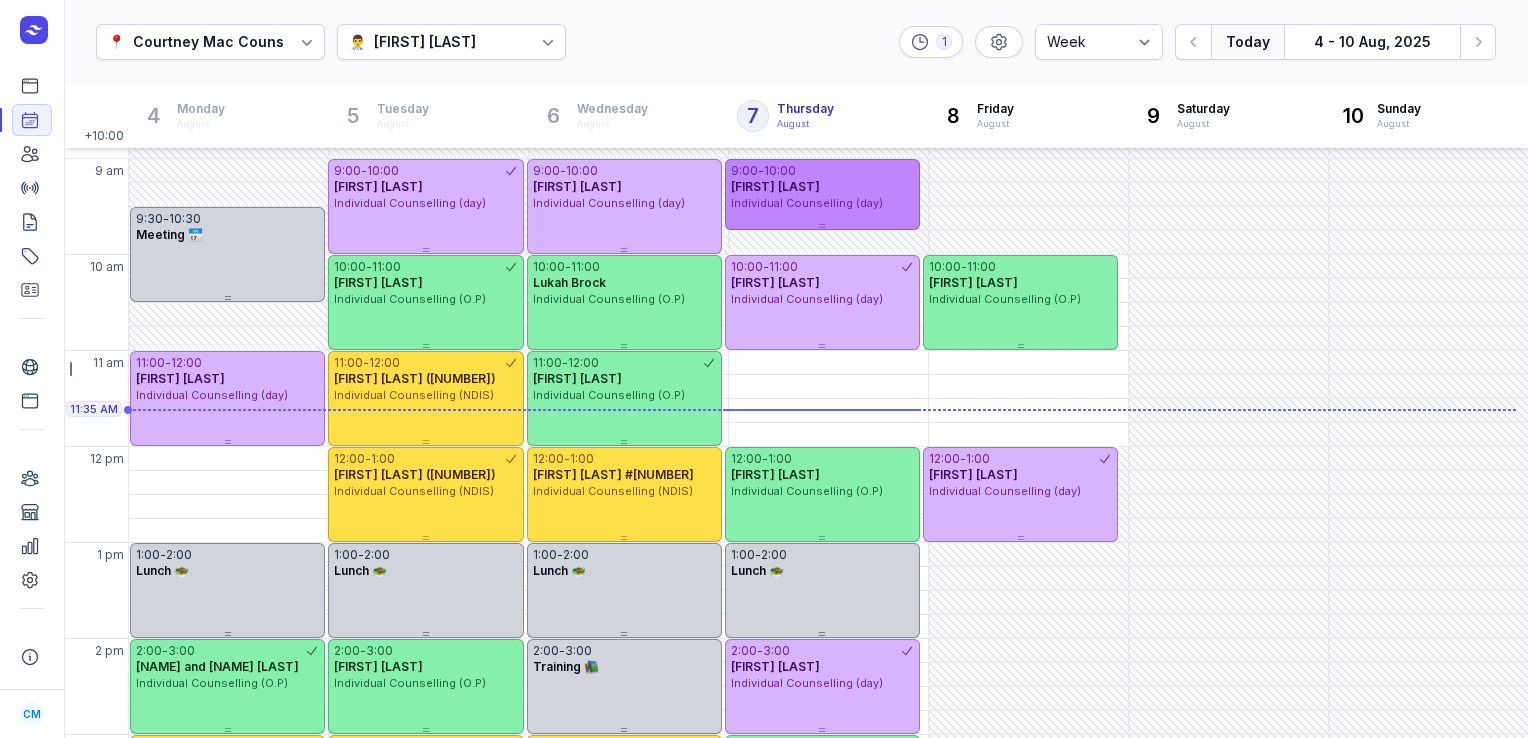 drag, startPoint x: 734, startPoint y: 245, endPoint x: 820, endPoint y: 217, distance: 90.44335 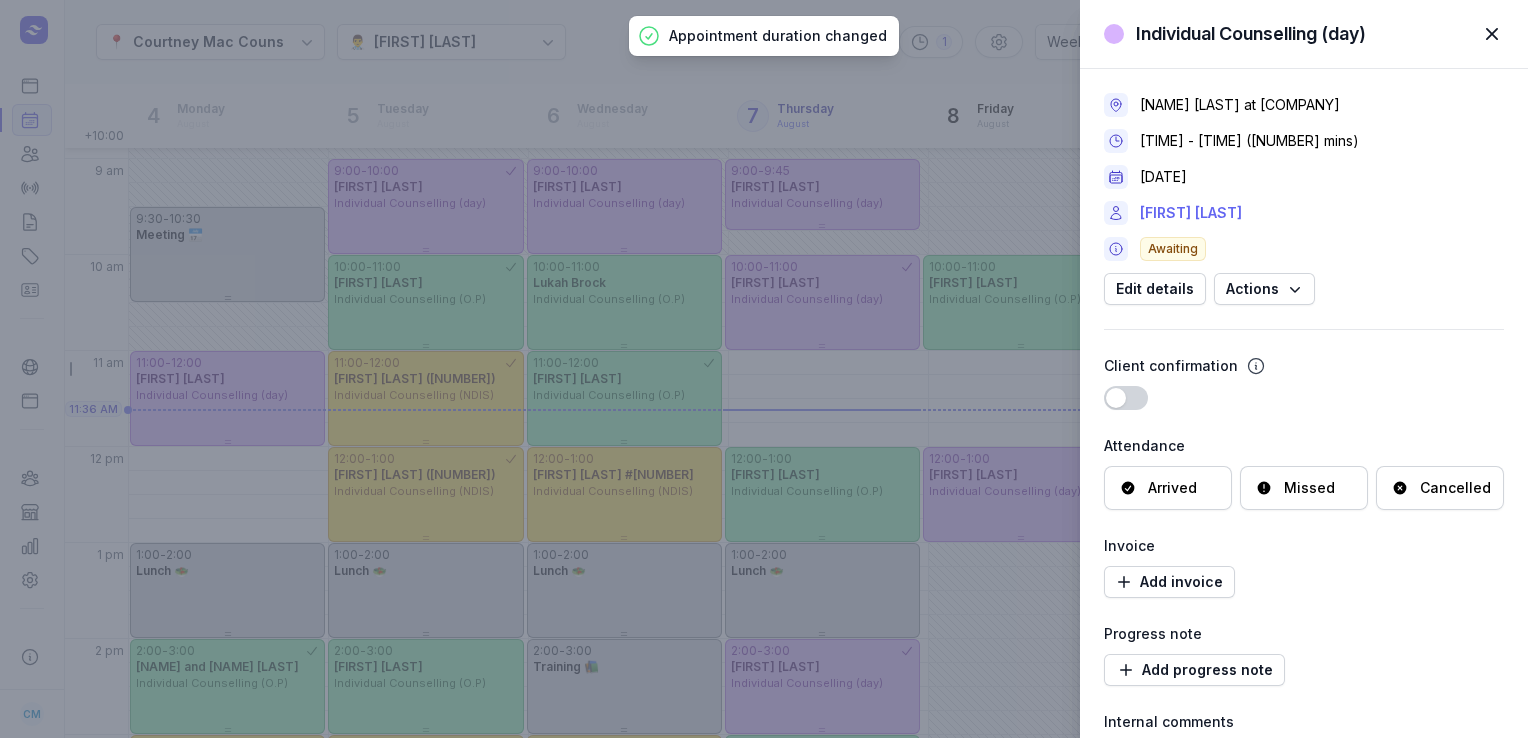 click on "[FIRST] [LAST]" at bounding box center (1191, 213) 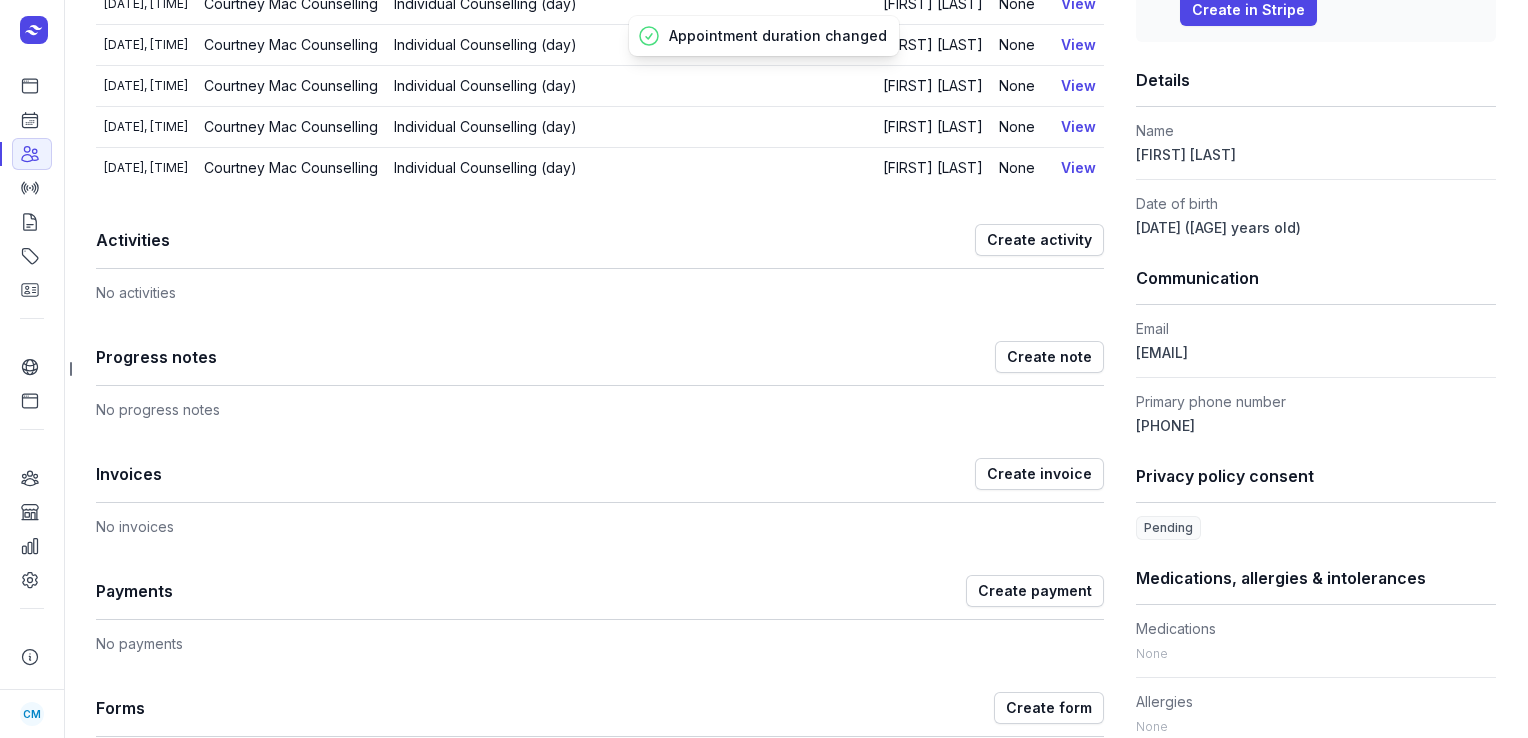 scroll, scrollTop: 396, scrollLeft: 0, axis: vertical 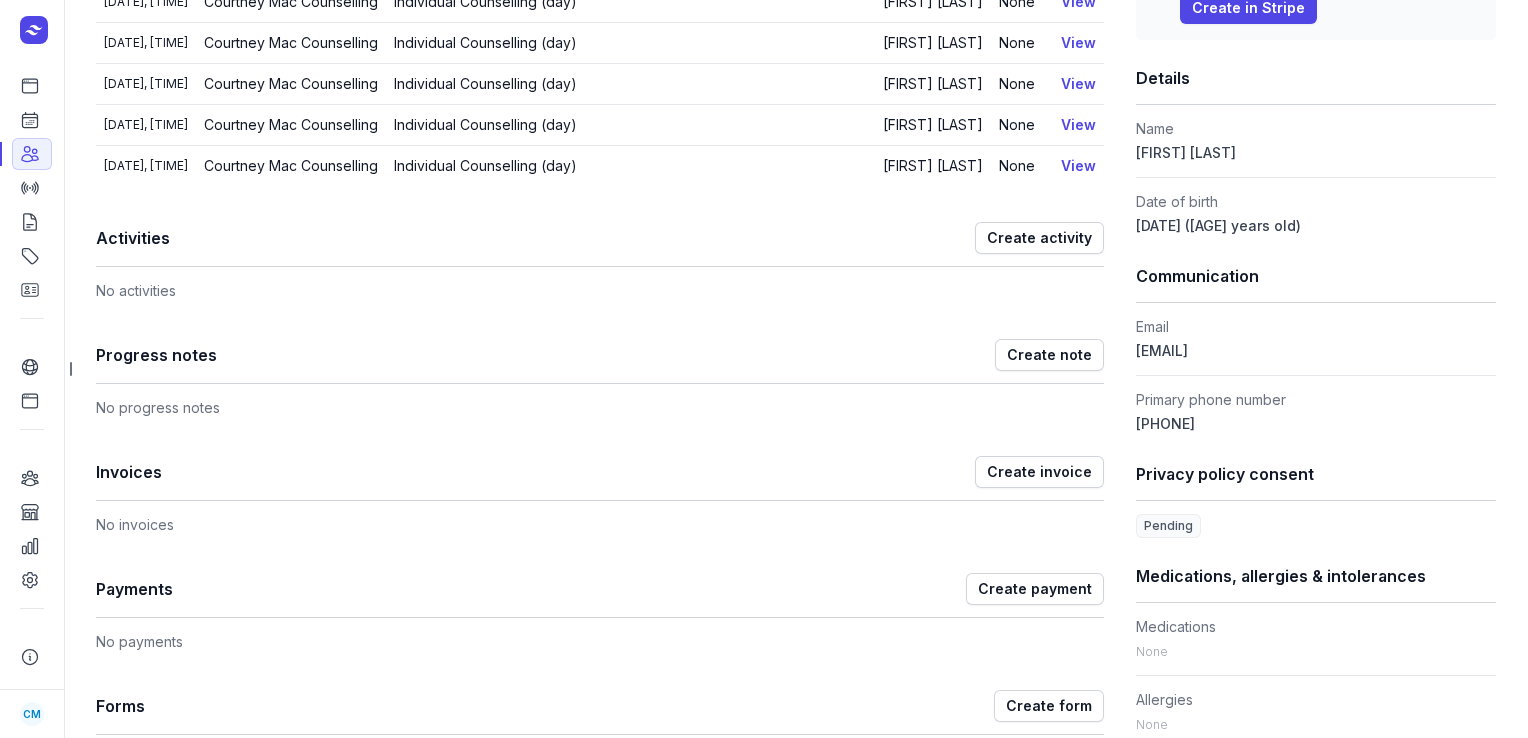 drag, startPoint x: 1280, startPoint y: 349, endPoint x: 1124, endPoint y: 354, distance: 156.08011 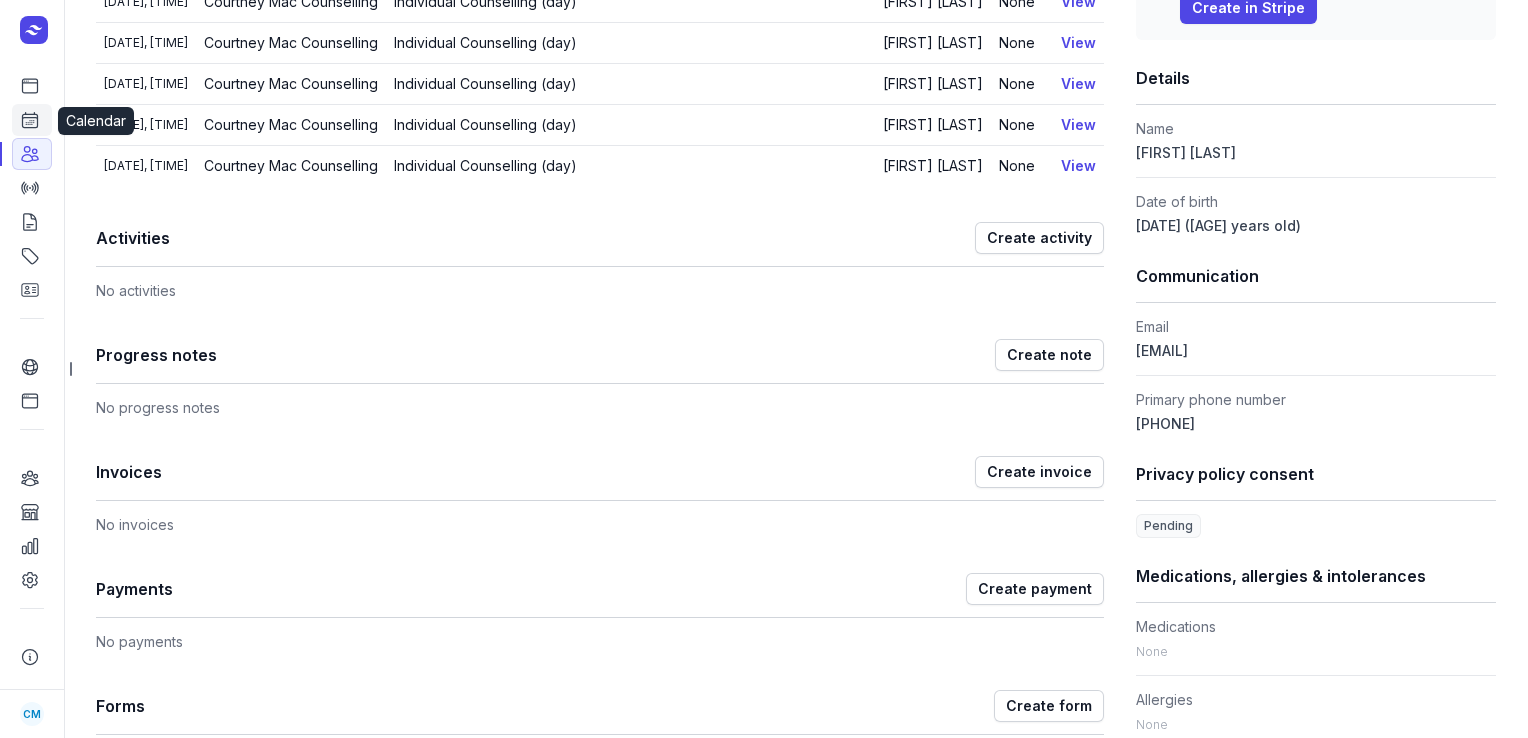 click on "Calendar" 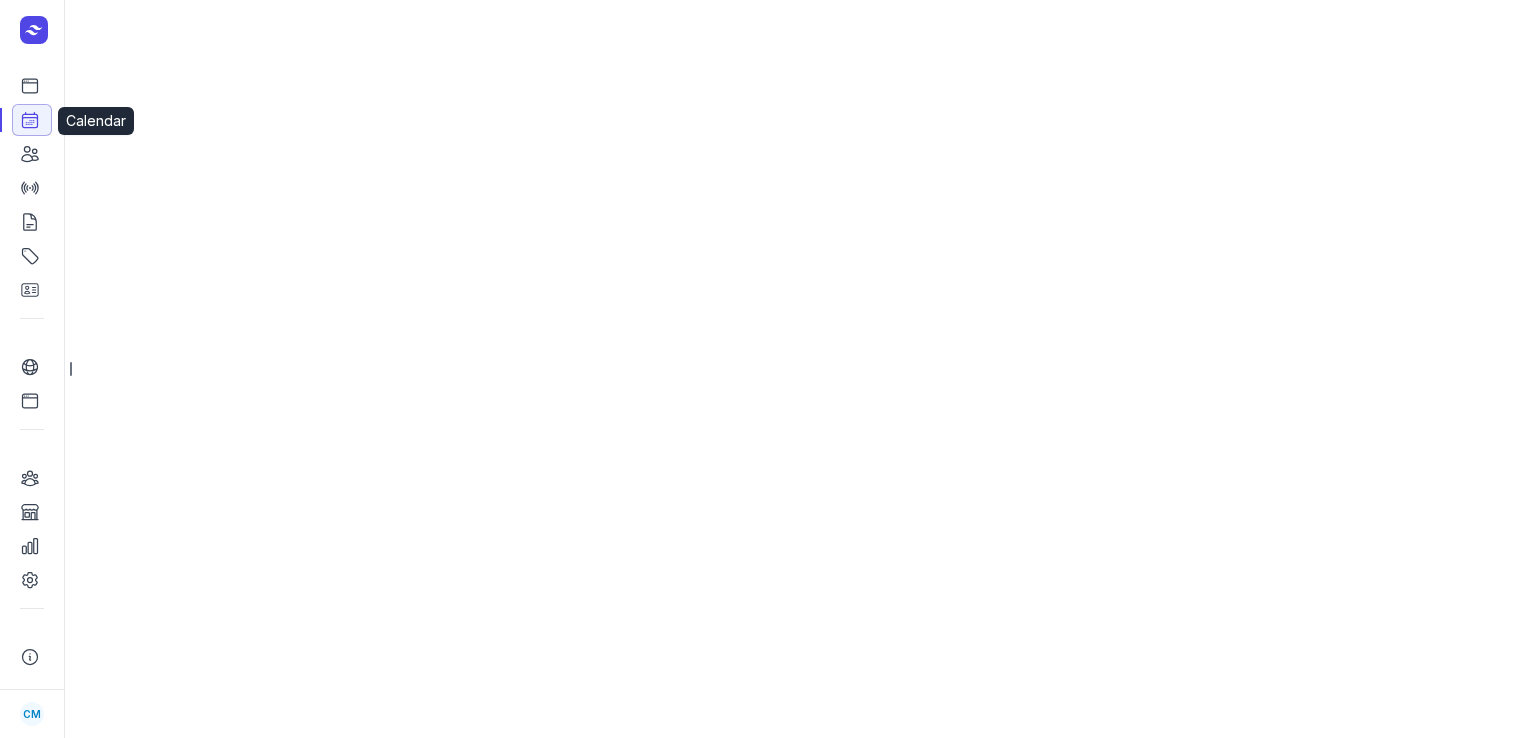 scroll, scrollTop: 0, scrollLeft: 0, axis: both 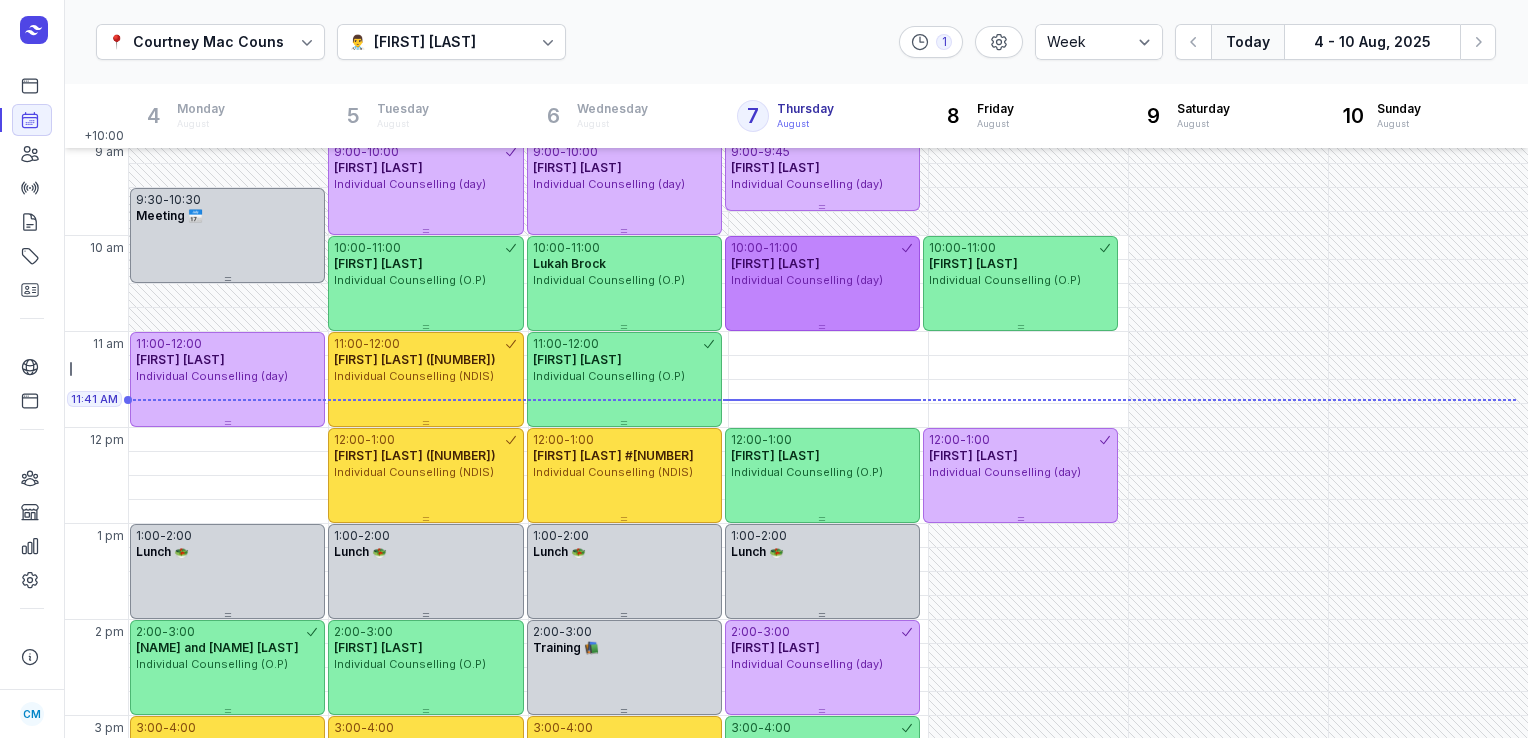 click on "[FIRST] [LAST]" at bounding box center (822, 264) 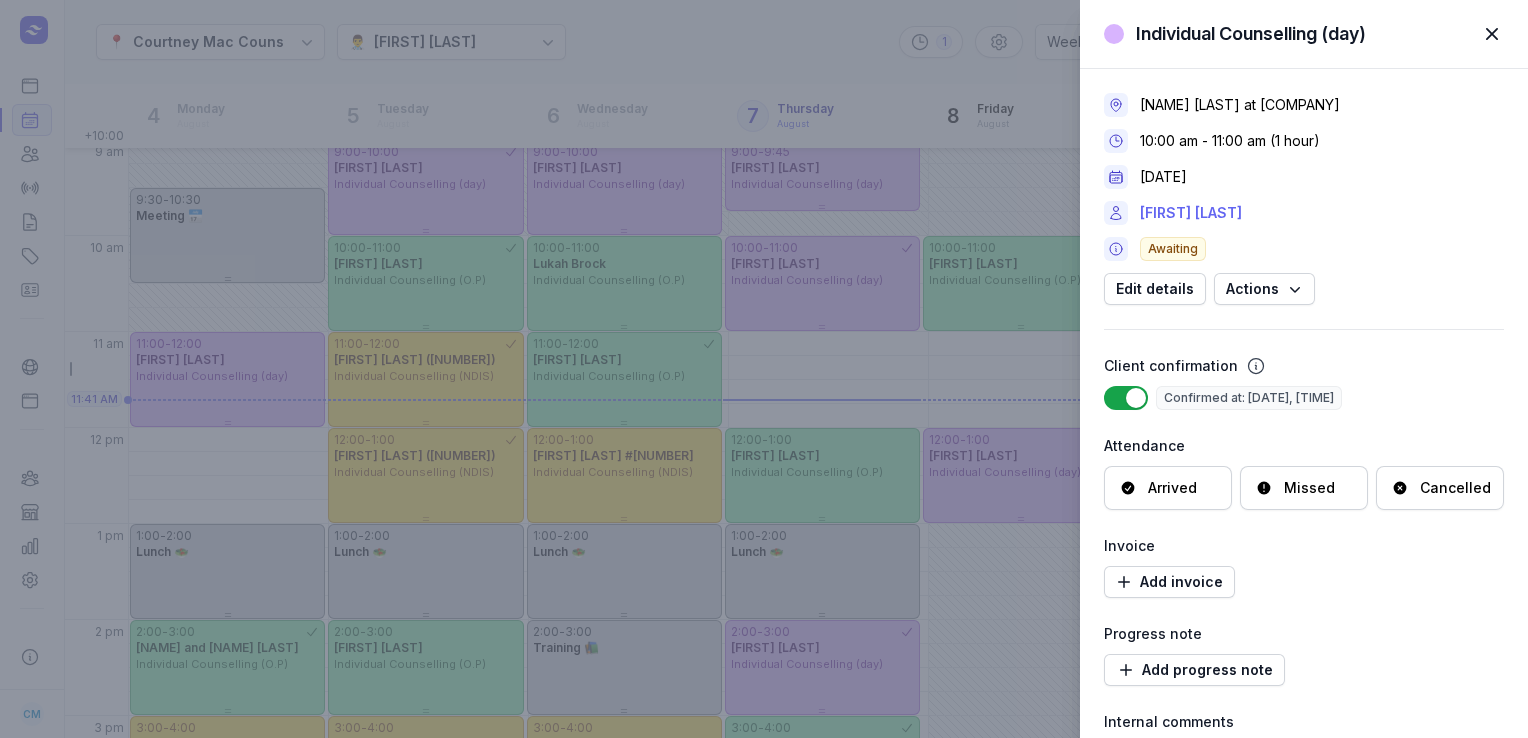 click on "[FIRST] [LAST]" at bounding box center [1191, 213] 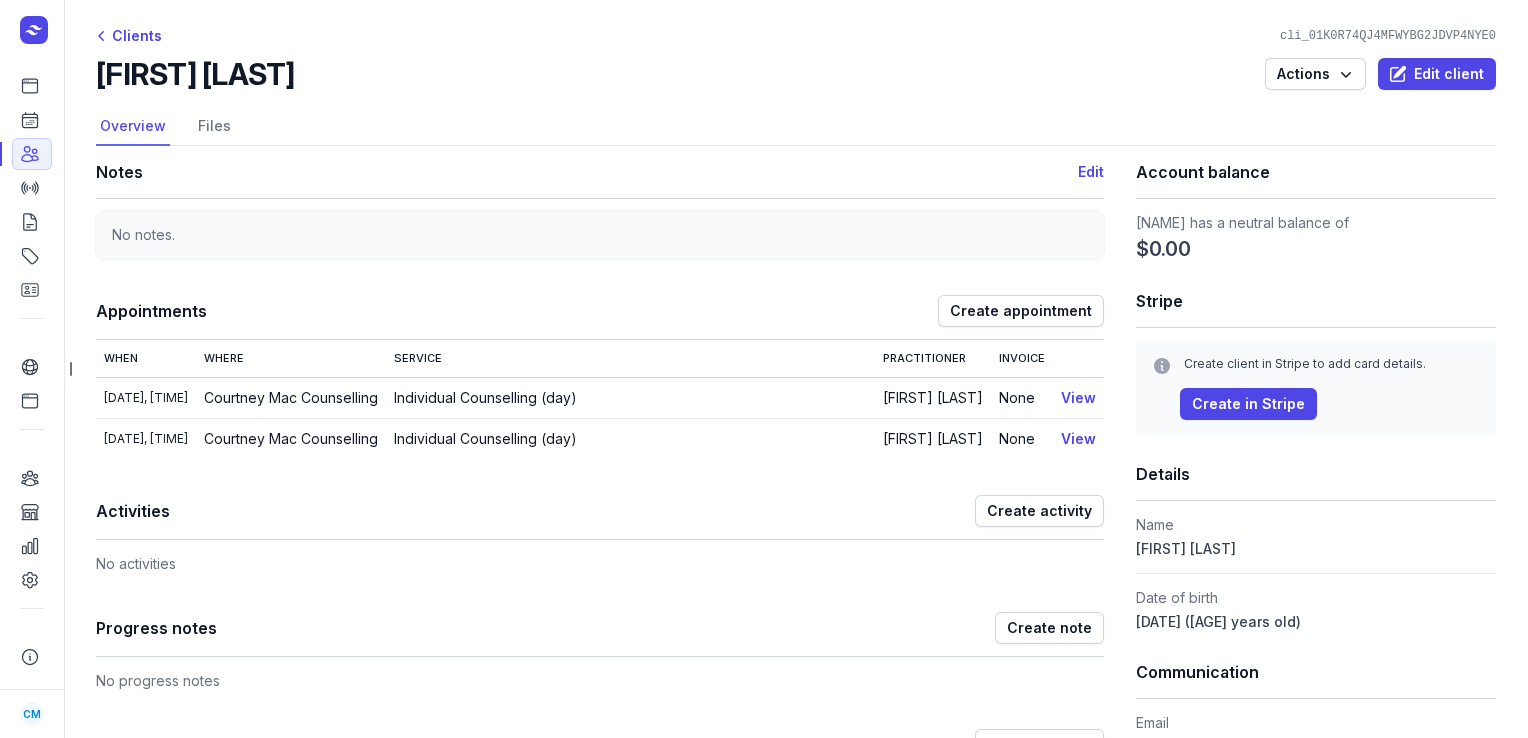 scroll, scrollTop: 444, scrollLeft: 0, axis: vertical 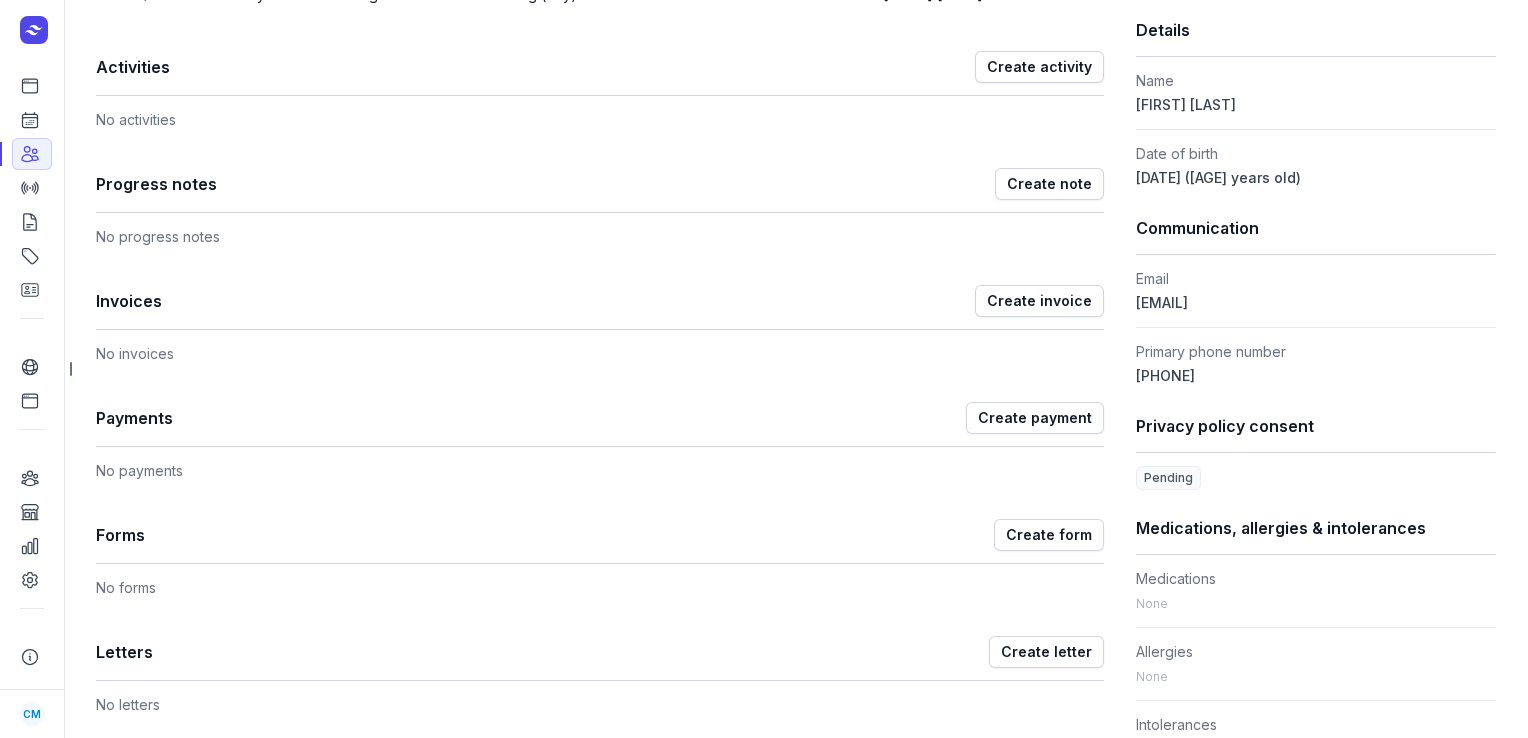 drag, startPoint x: 1317, startPoint y: 305, endPoint x: 1124, endPoint y: 300, distance: 193.06476 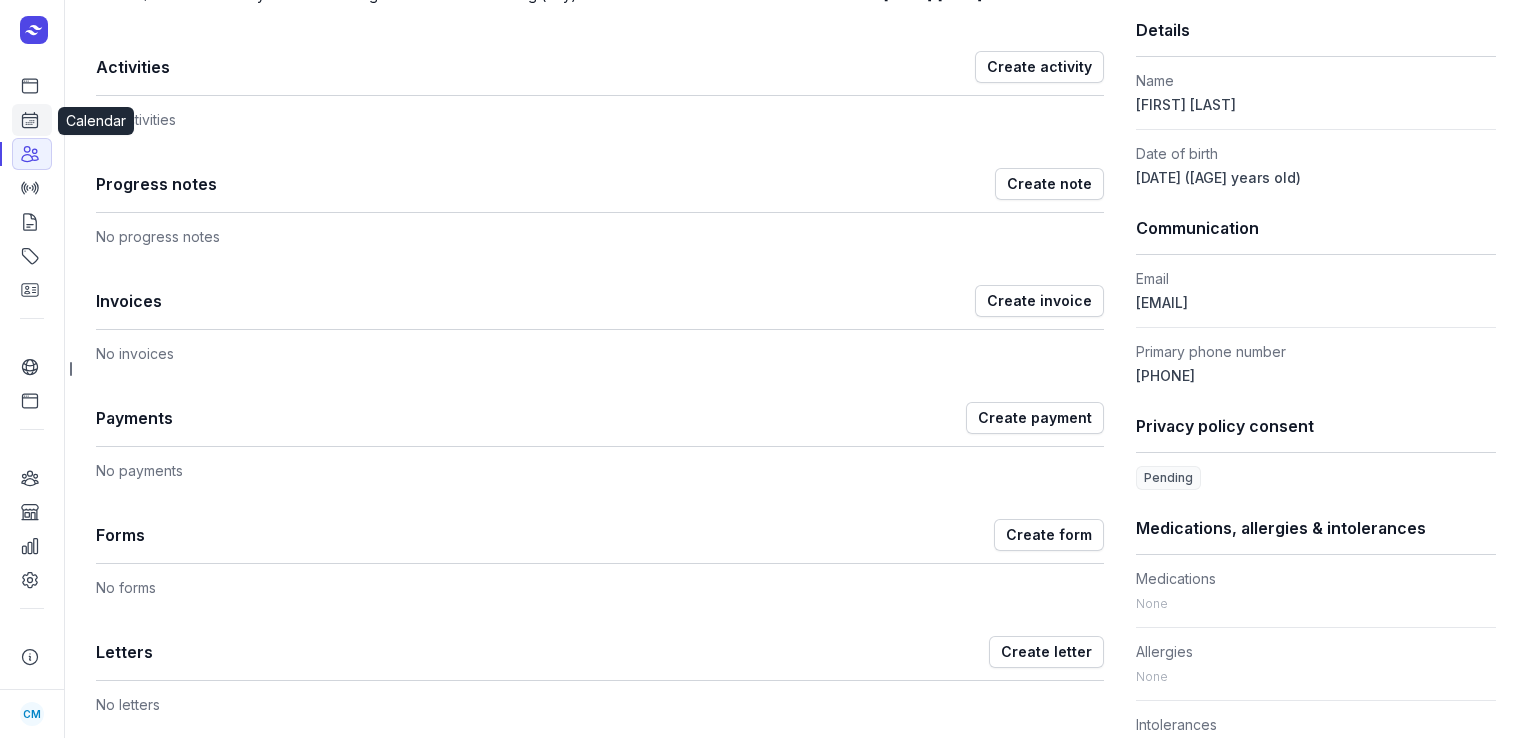 click 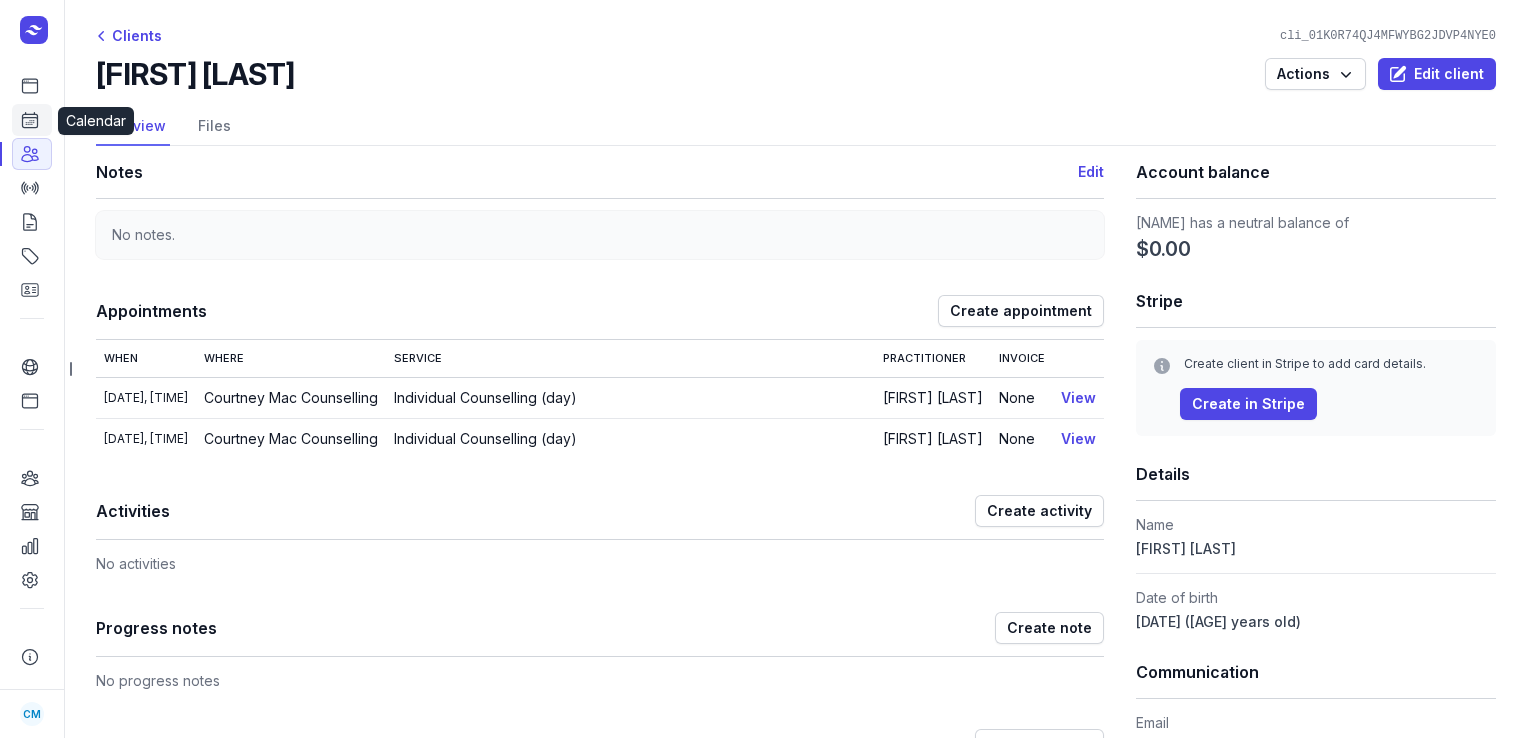 select on "week" 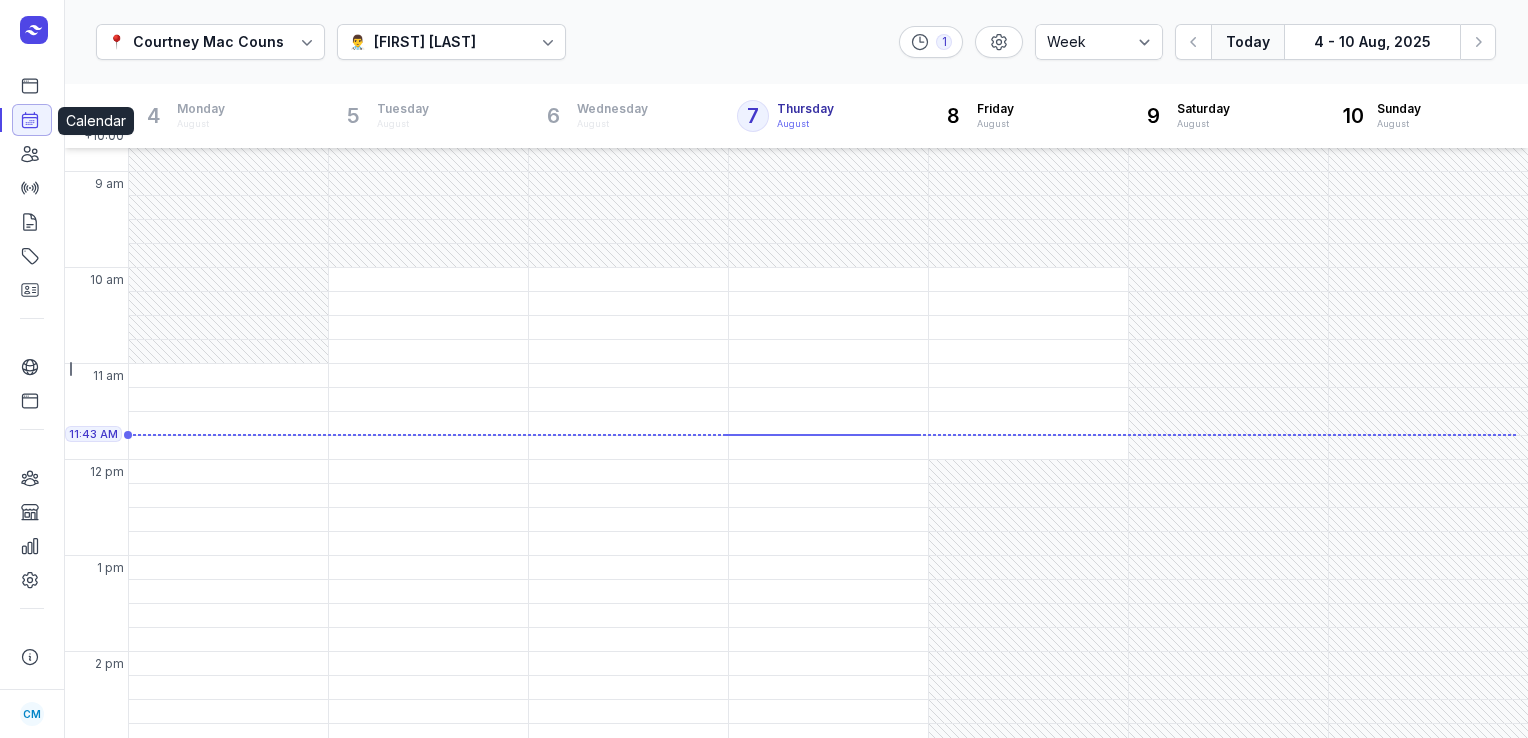 scroll, scrollTop: 108, scrollLeft: 0, axis: vertical 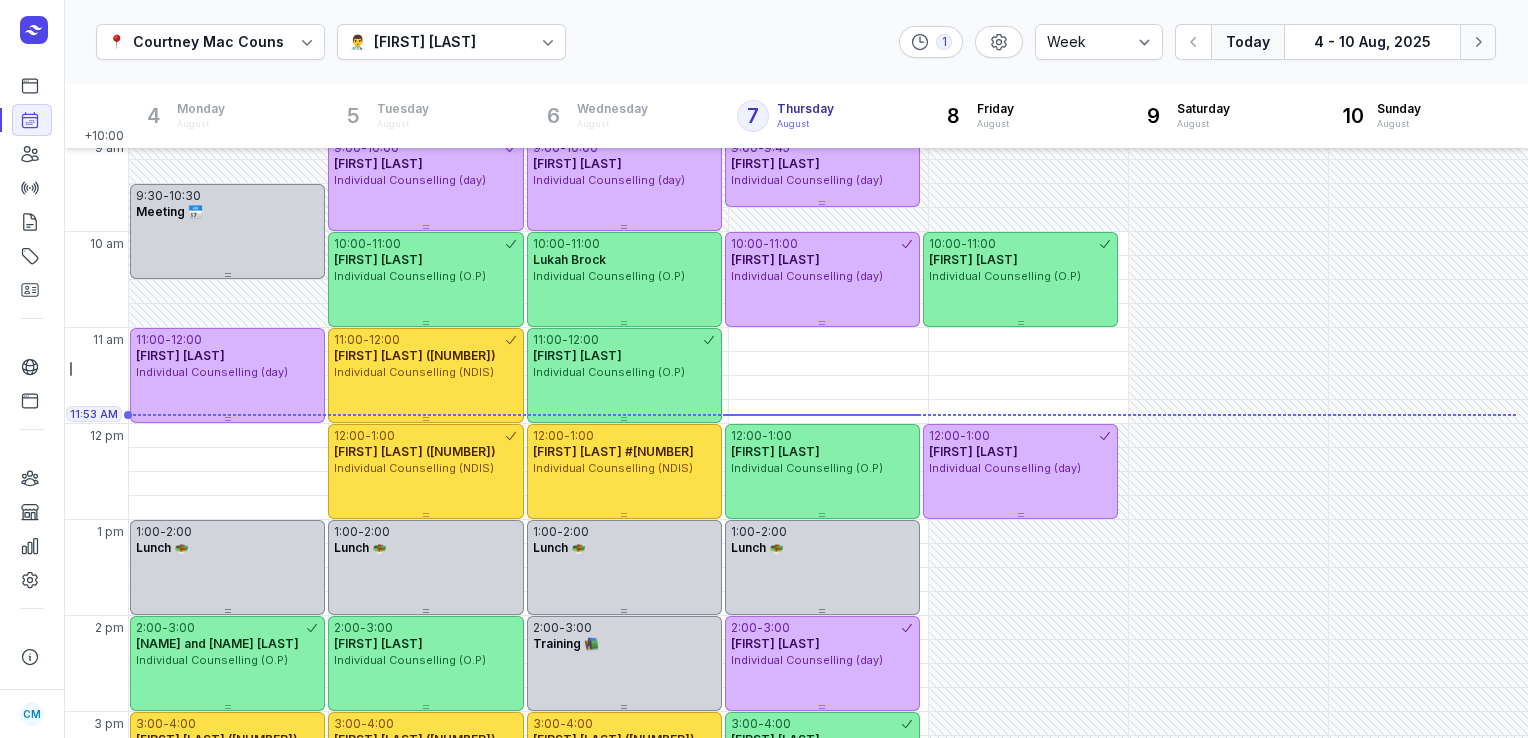 click 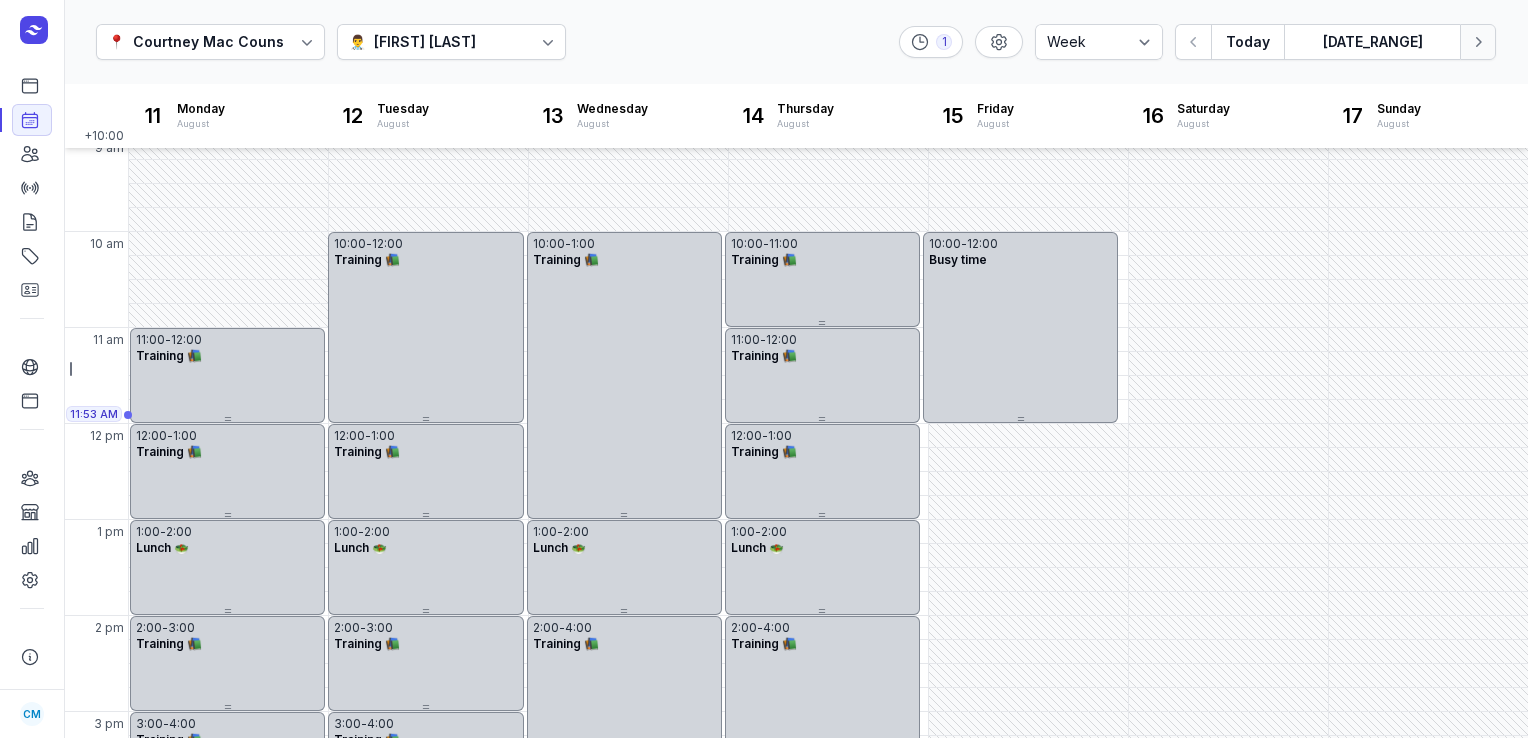 click 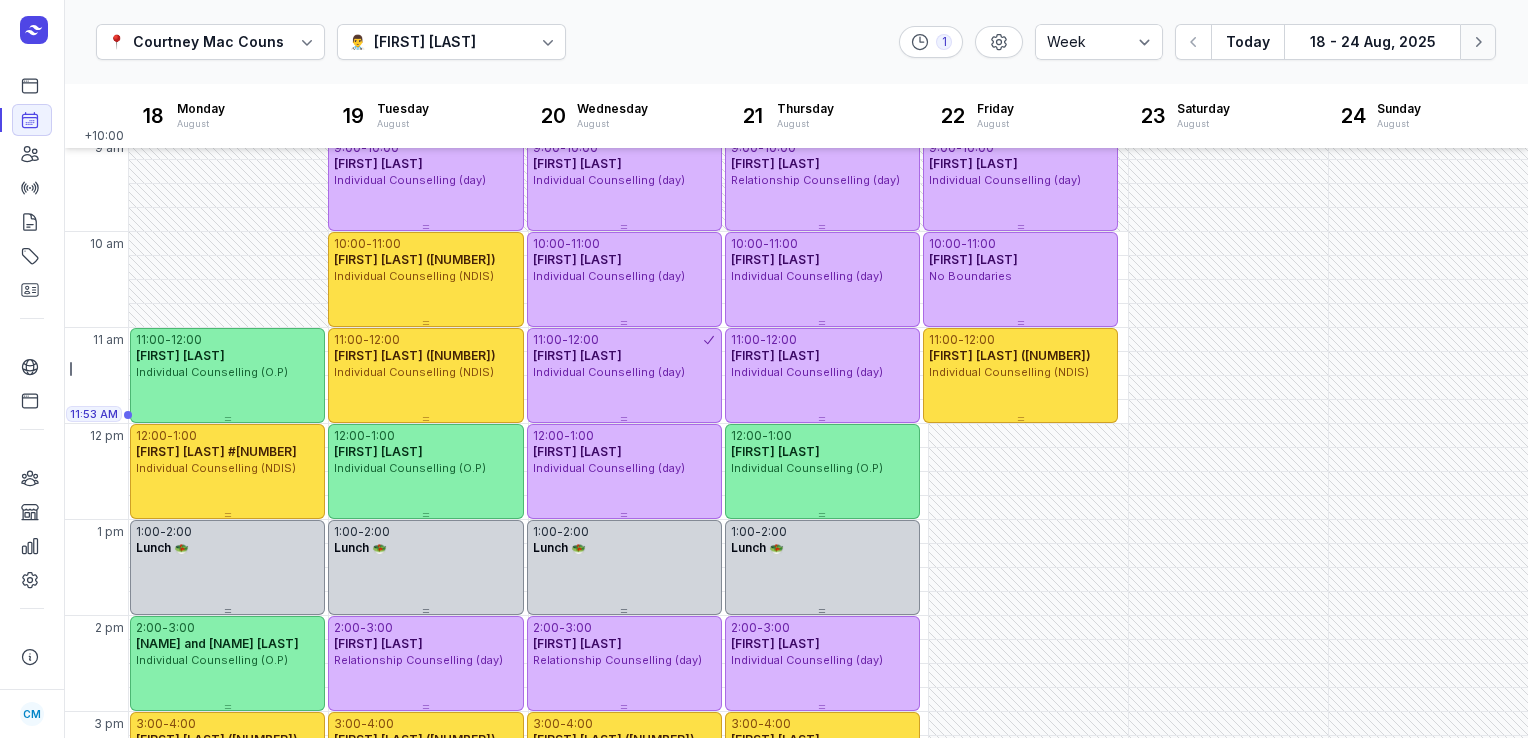 click 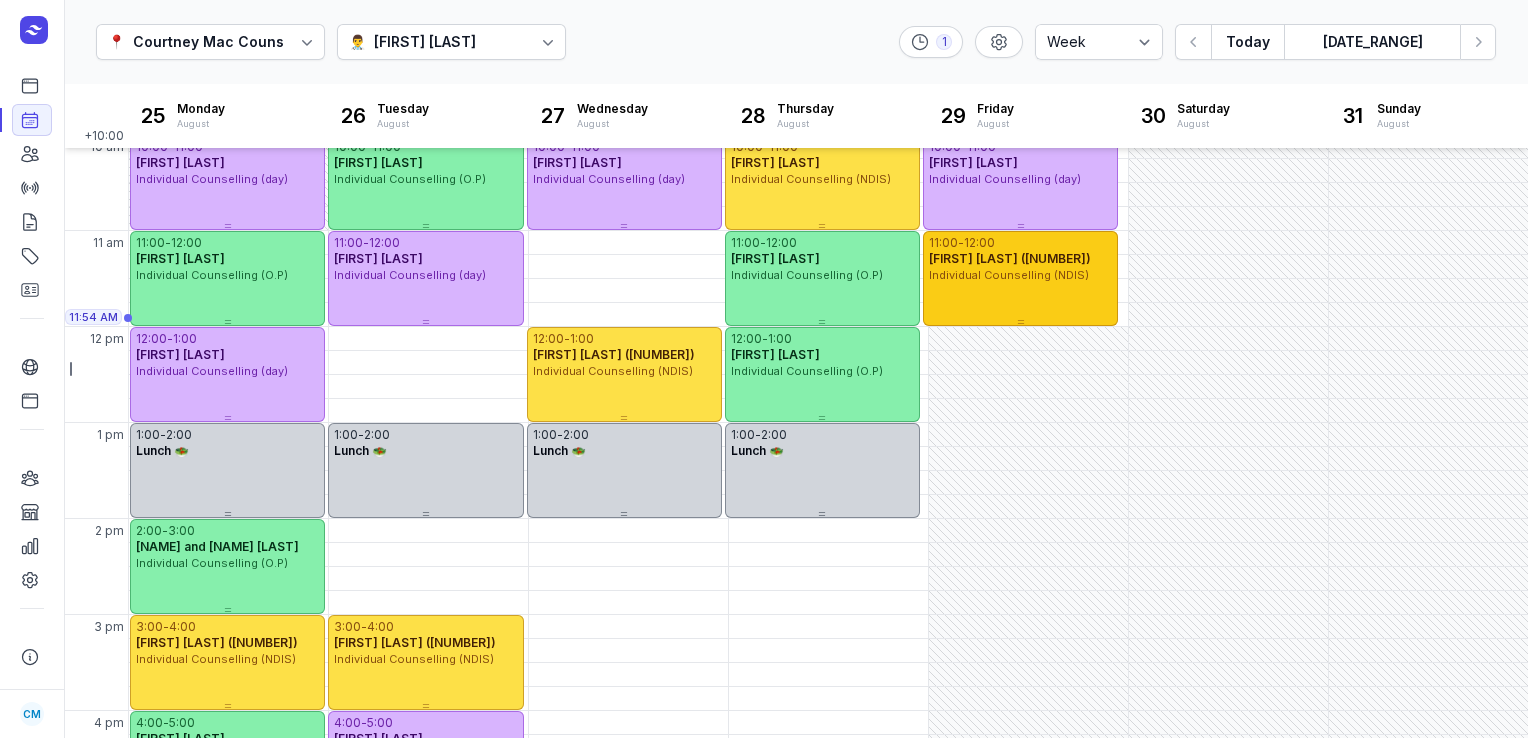 scroll, scrollTop: 0, scrollLeft: 0, axis: both 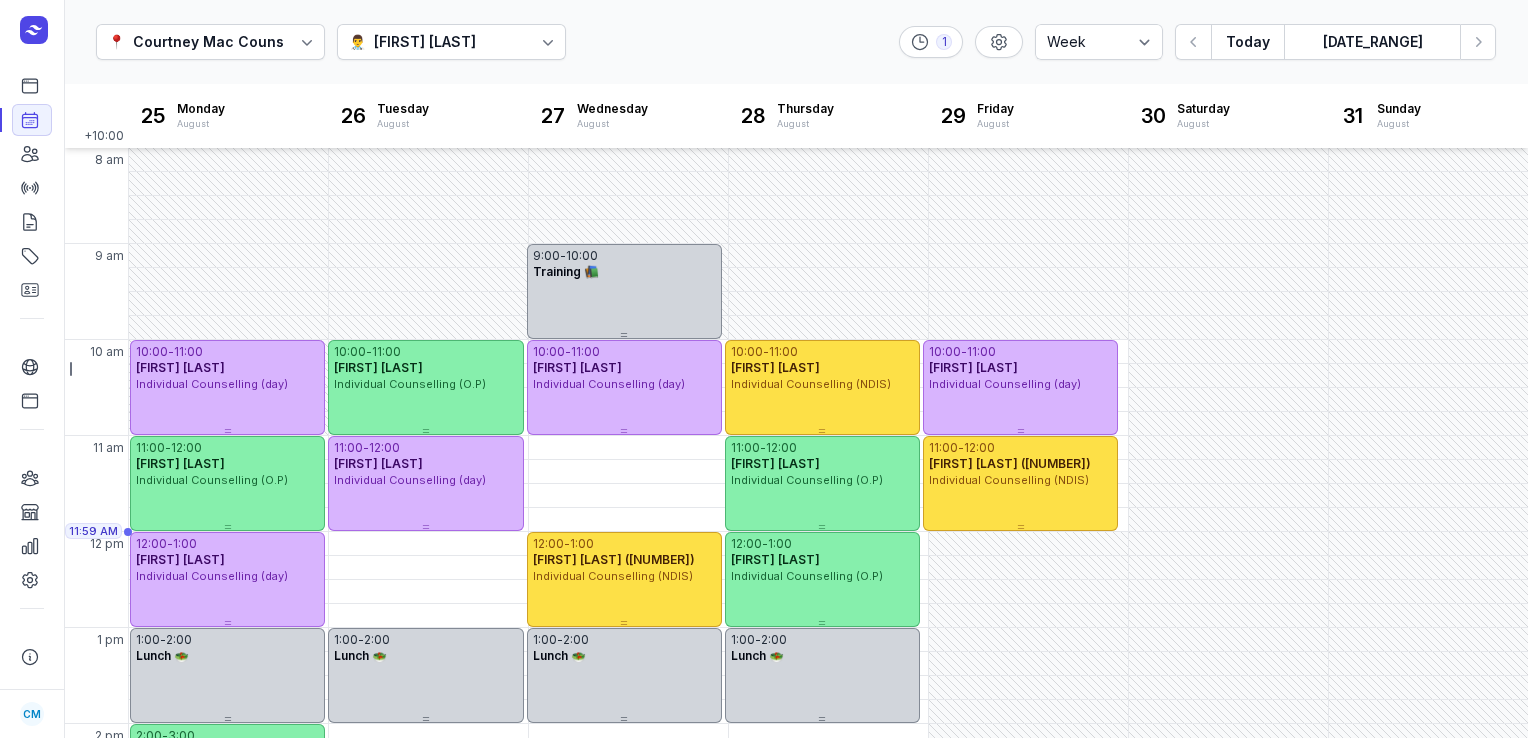 click on "👨‍⚕️ [FIRST] [LAST]" at bounding box center [451, 42] 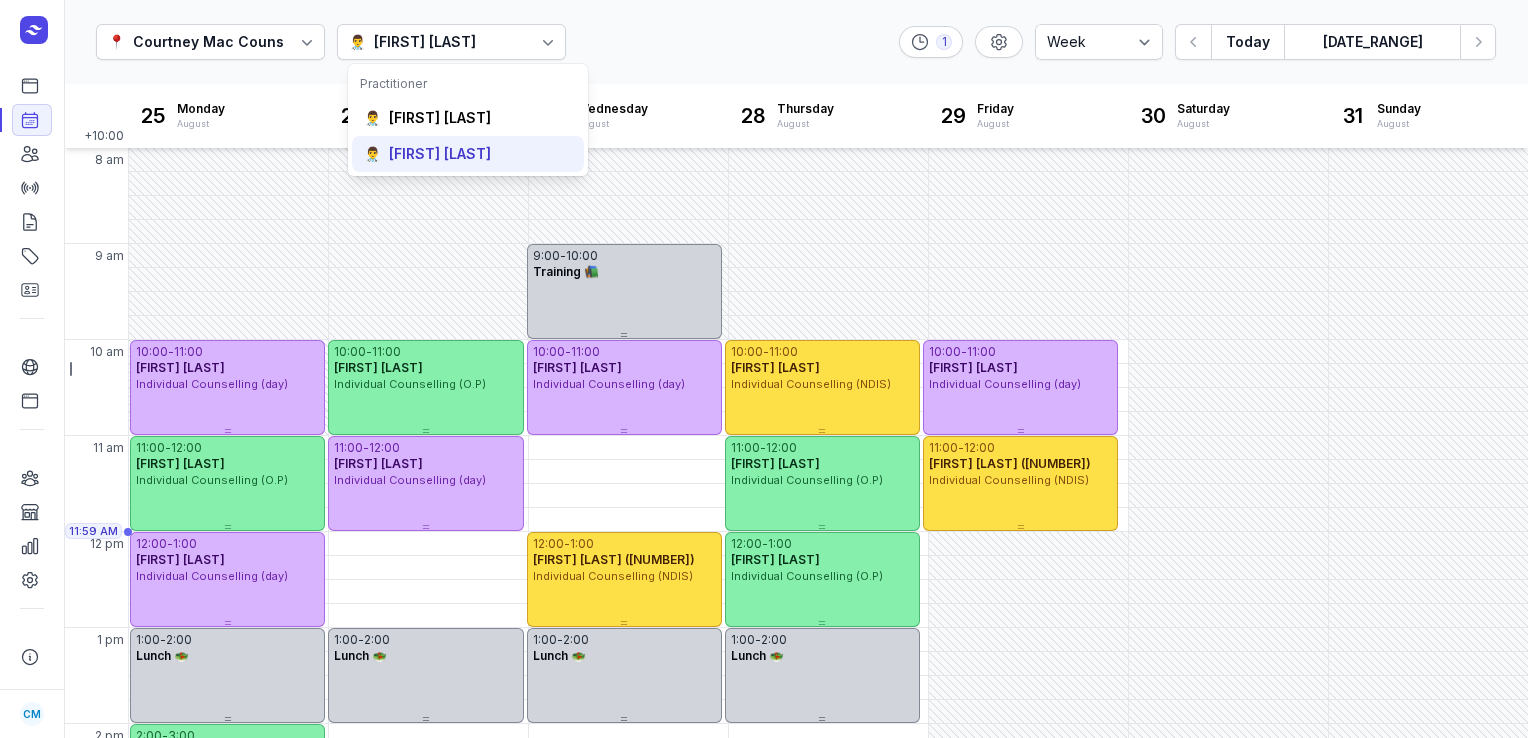 click on "[FIRST] [LAST]" at bounding box center [440, 154] 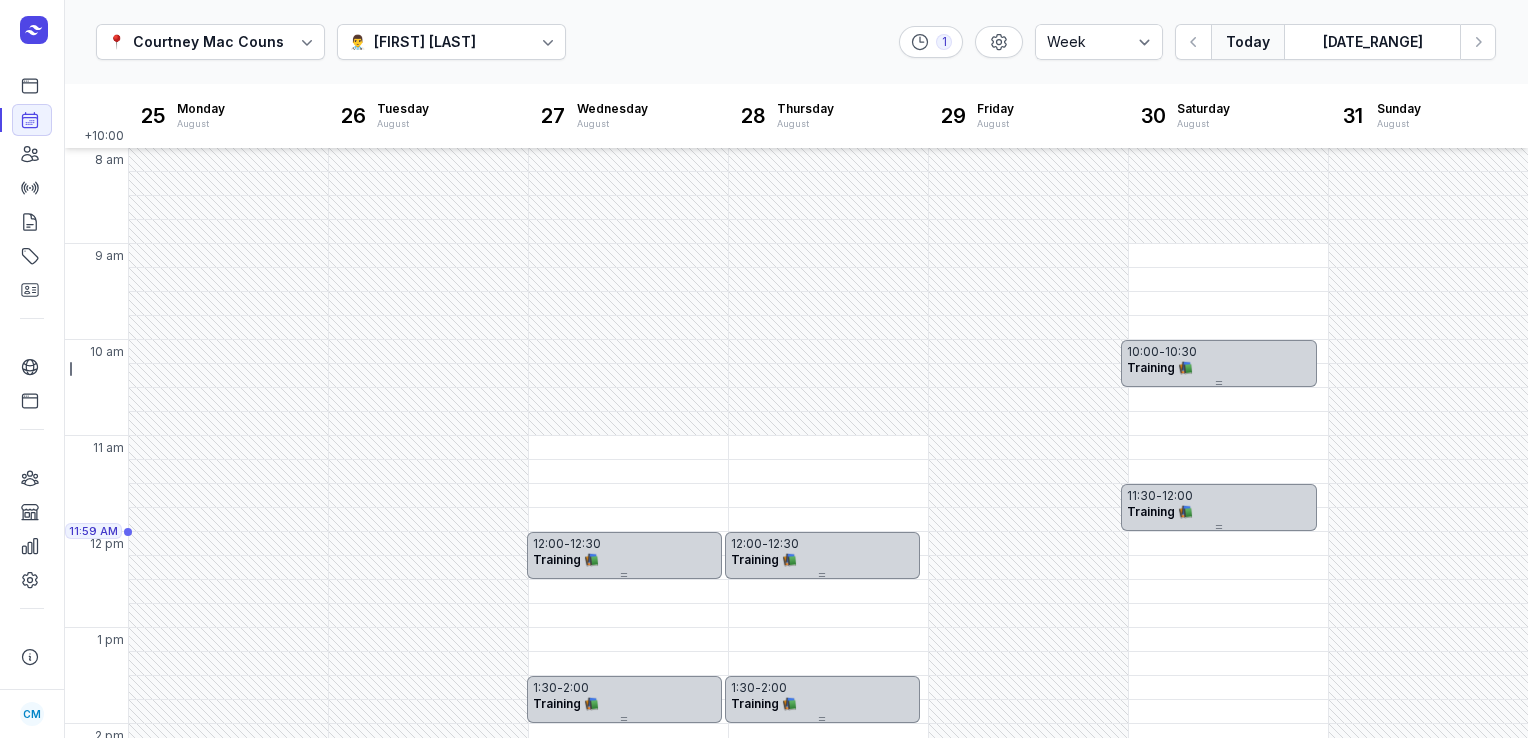 click on "Today" at bounding box center [1247, 42] 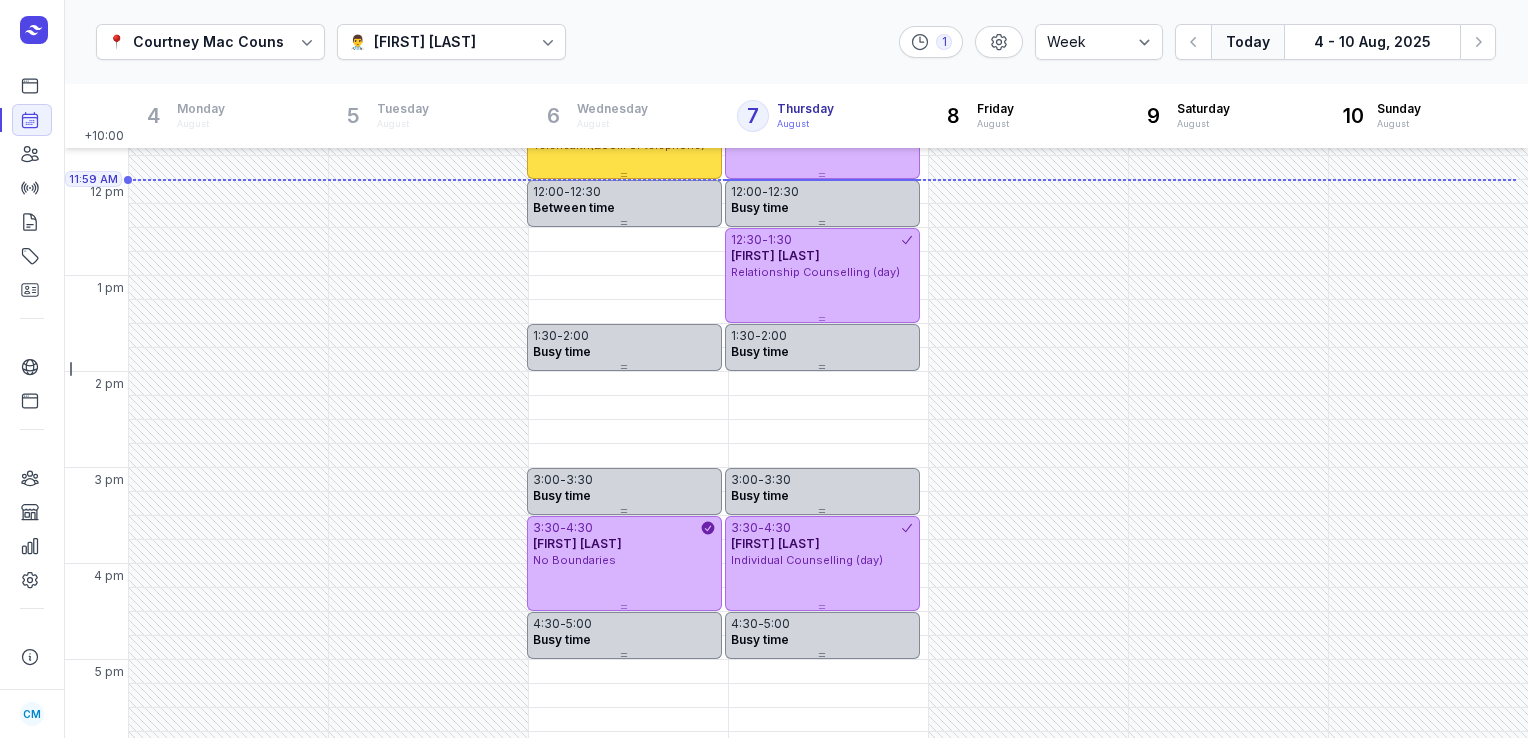 scroll, scrollTop: 561, scrollLeft: 0, axis: vertical 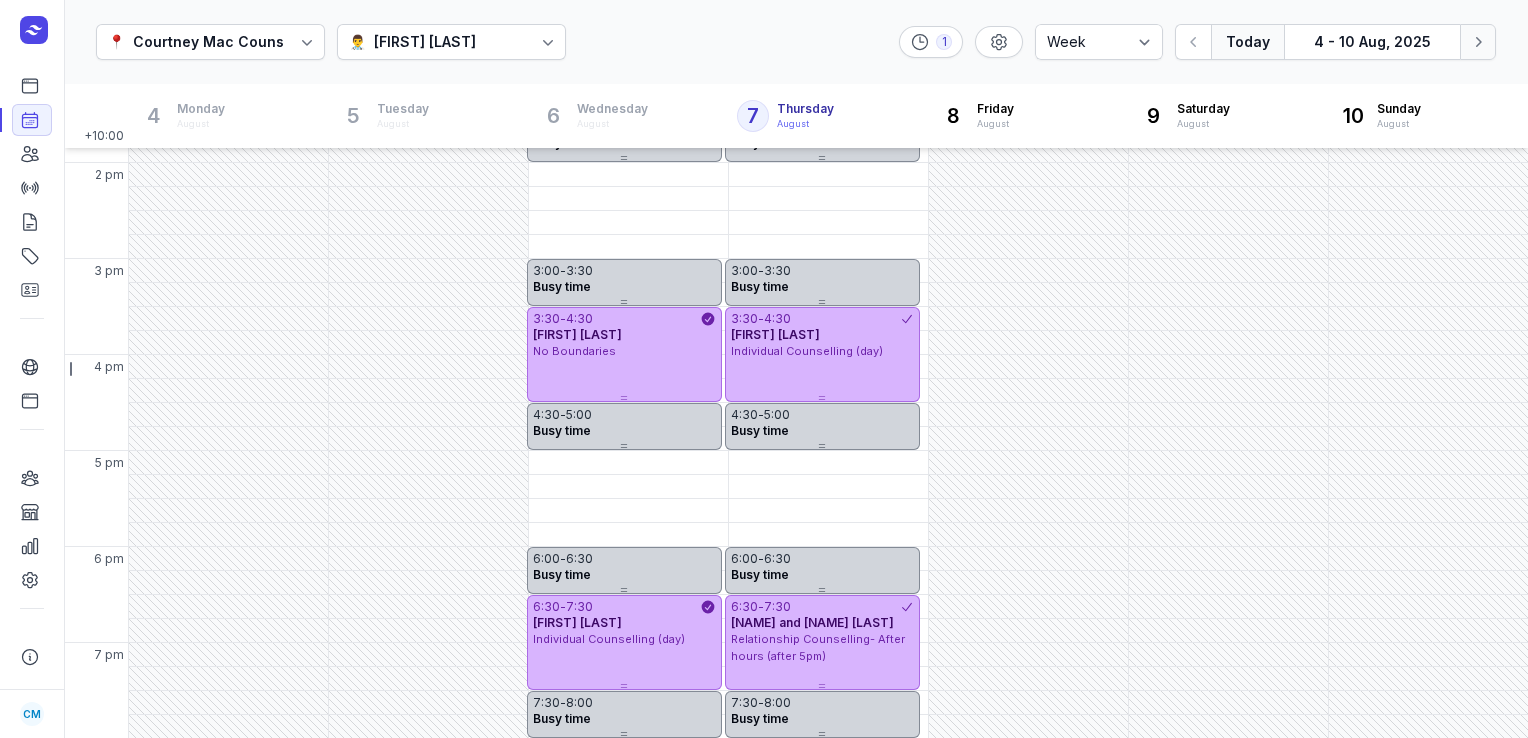 click on "Next week" 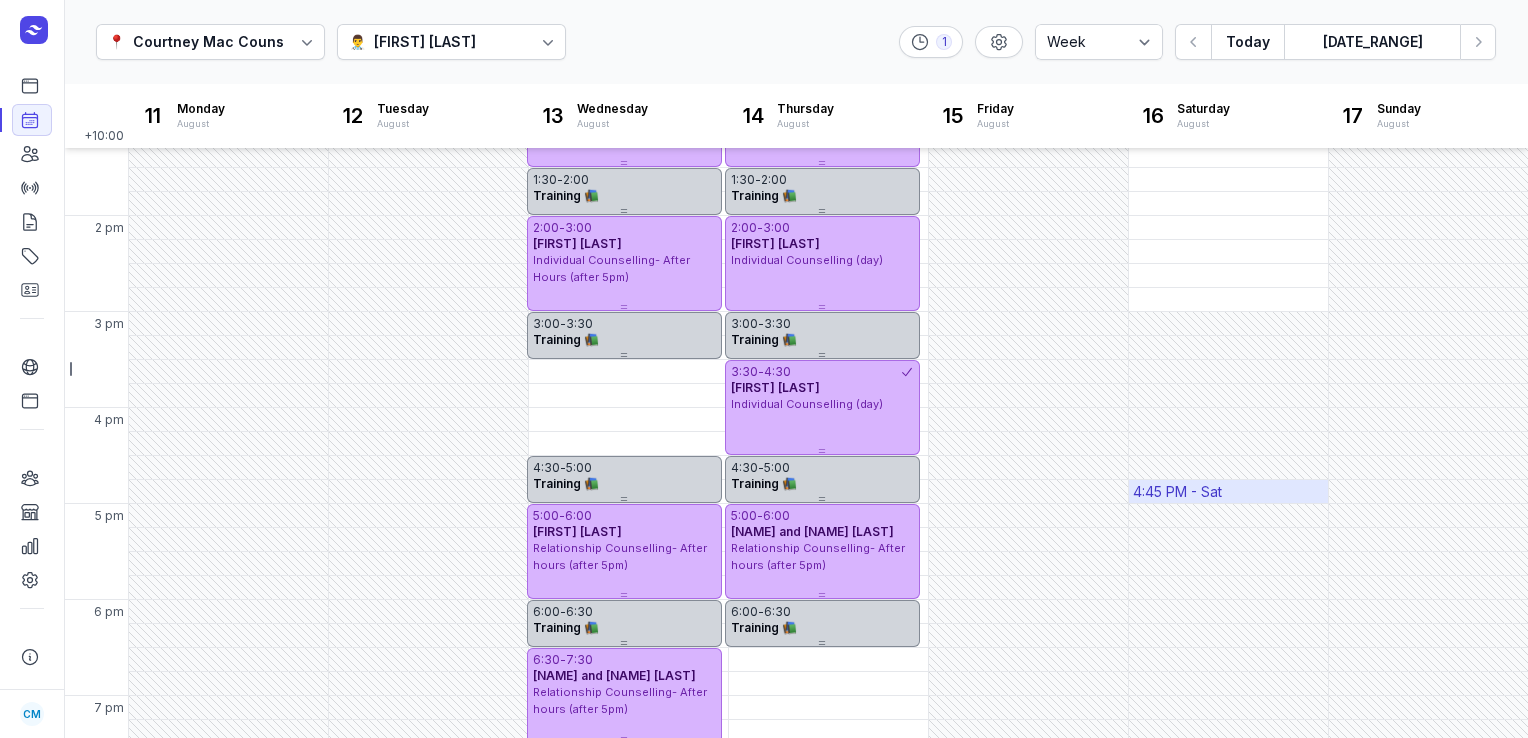 scroll, scrollTop: 508, scrollLeft: 0, axis: vertical 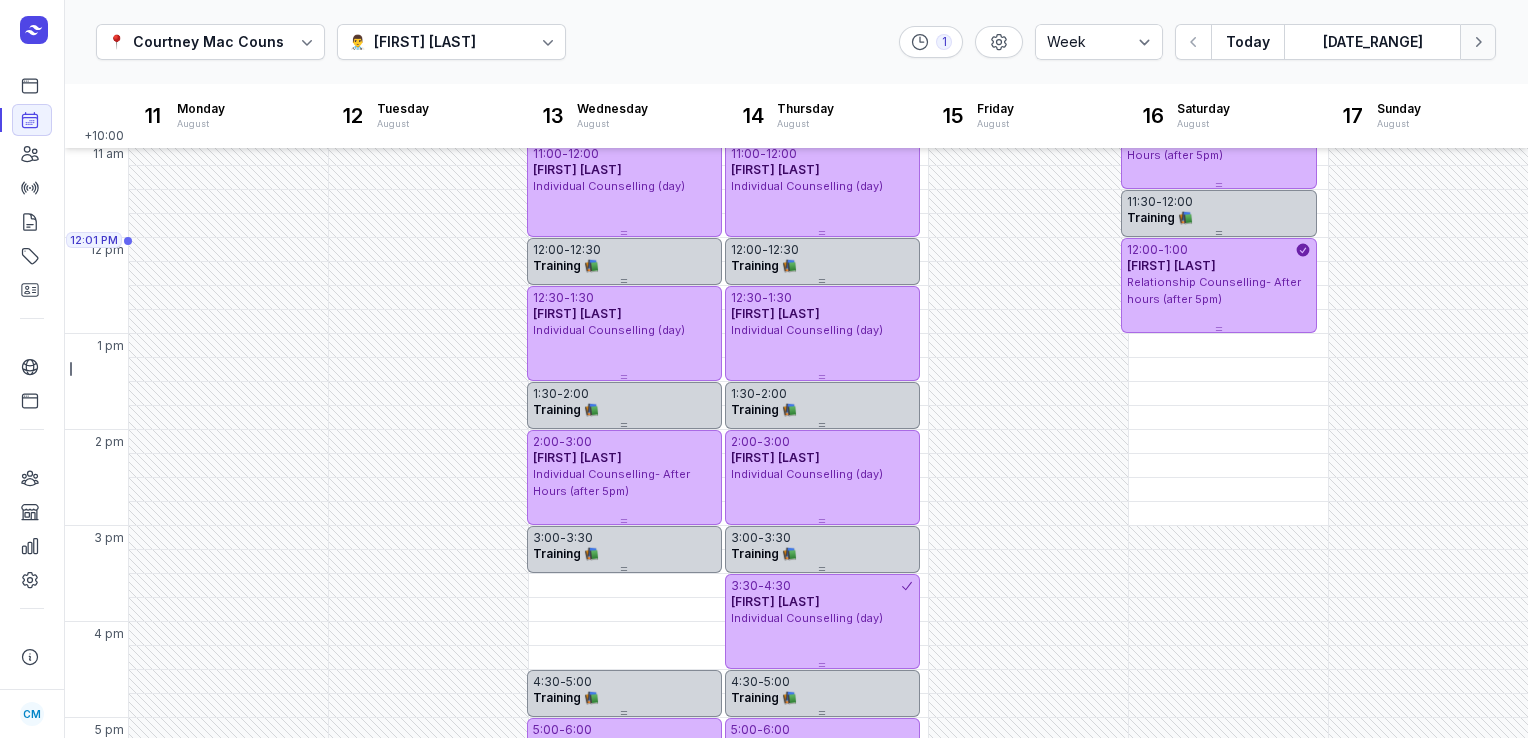 click on "Next week" 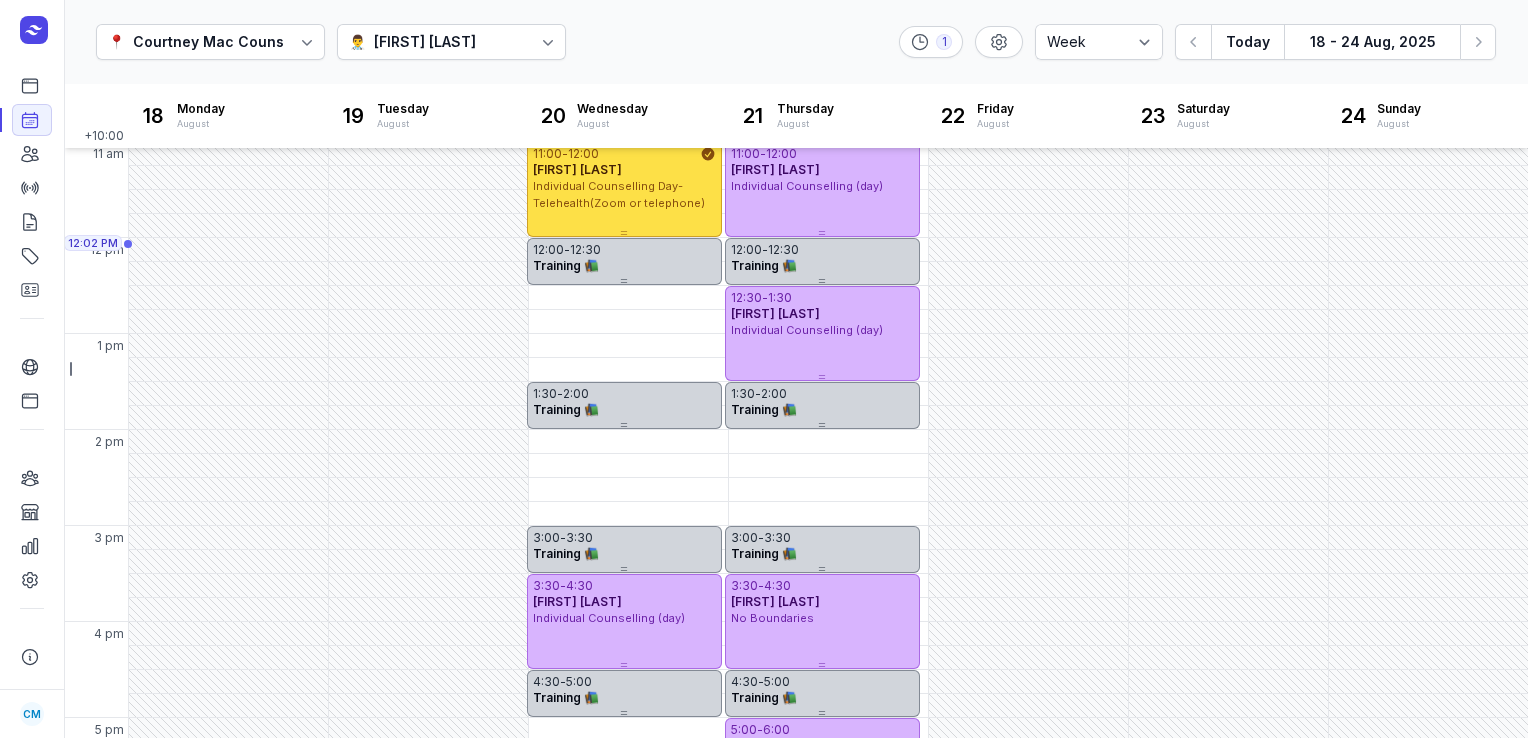 click on "[FIRST] [LAST]" at bounding box center [425, 42] 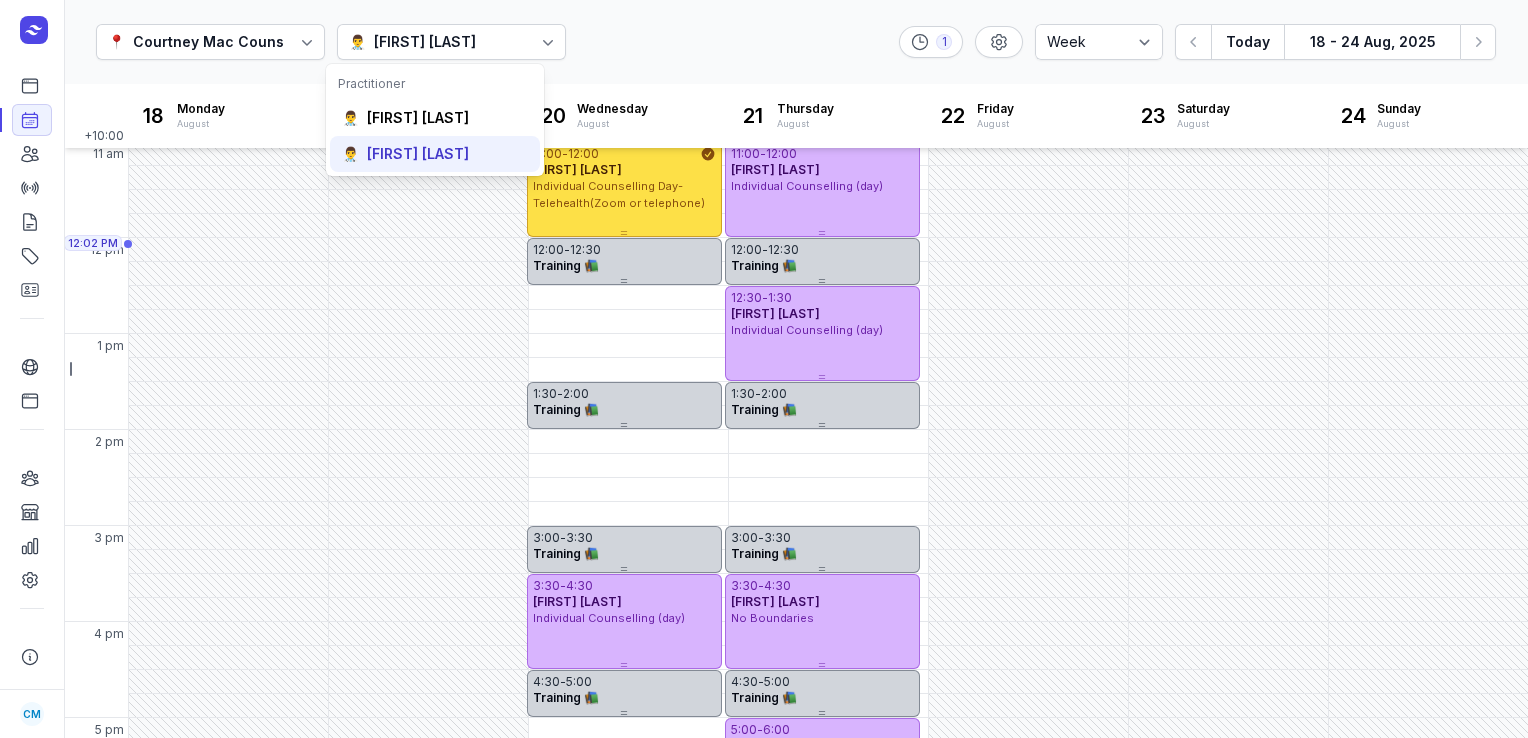 click on "[FIRST] [LAST]" at bounding box center (418, 154) 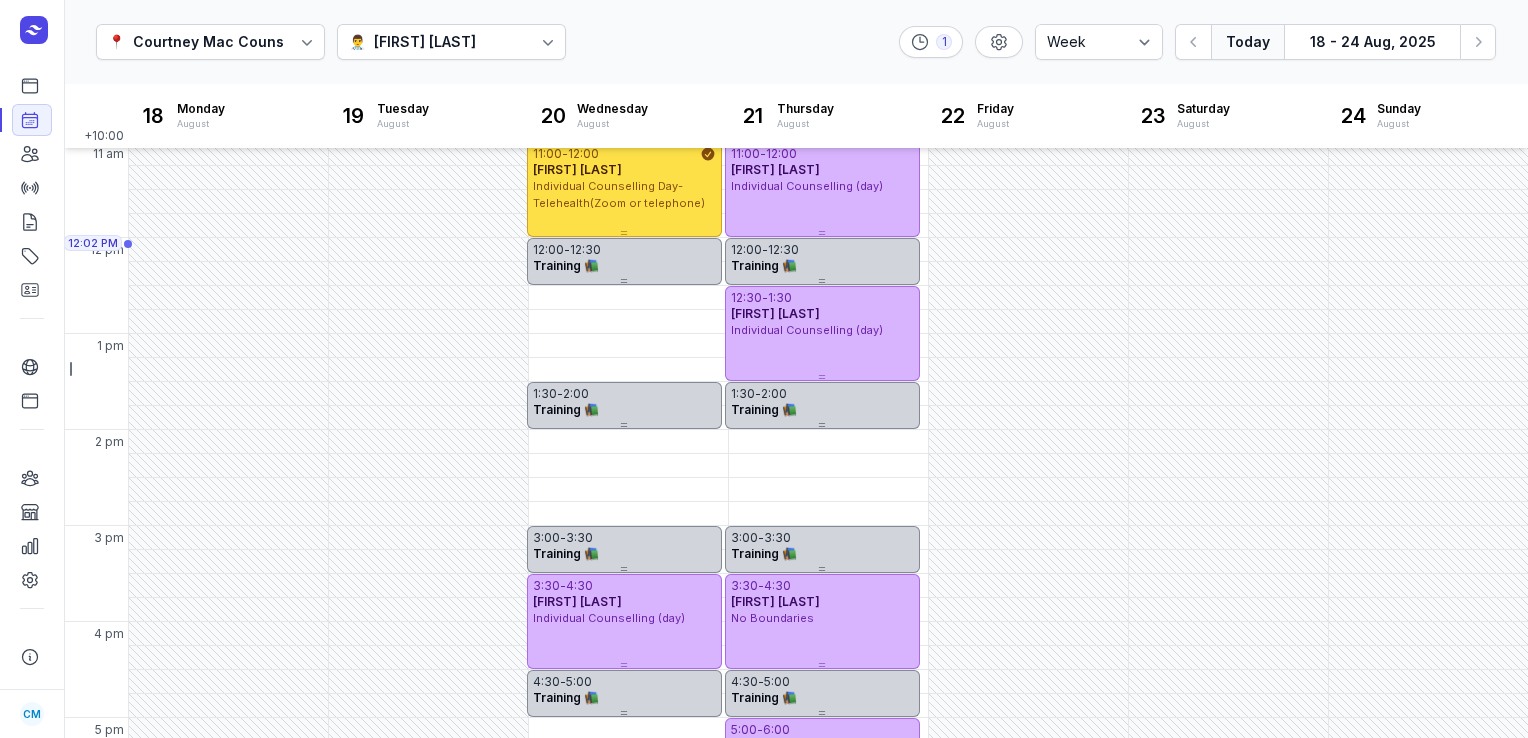 click on "Today" at bounding box center [1247, 42] 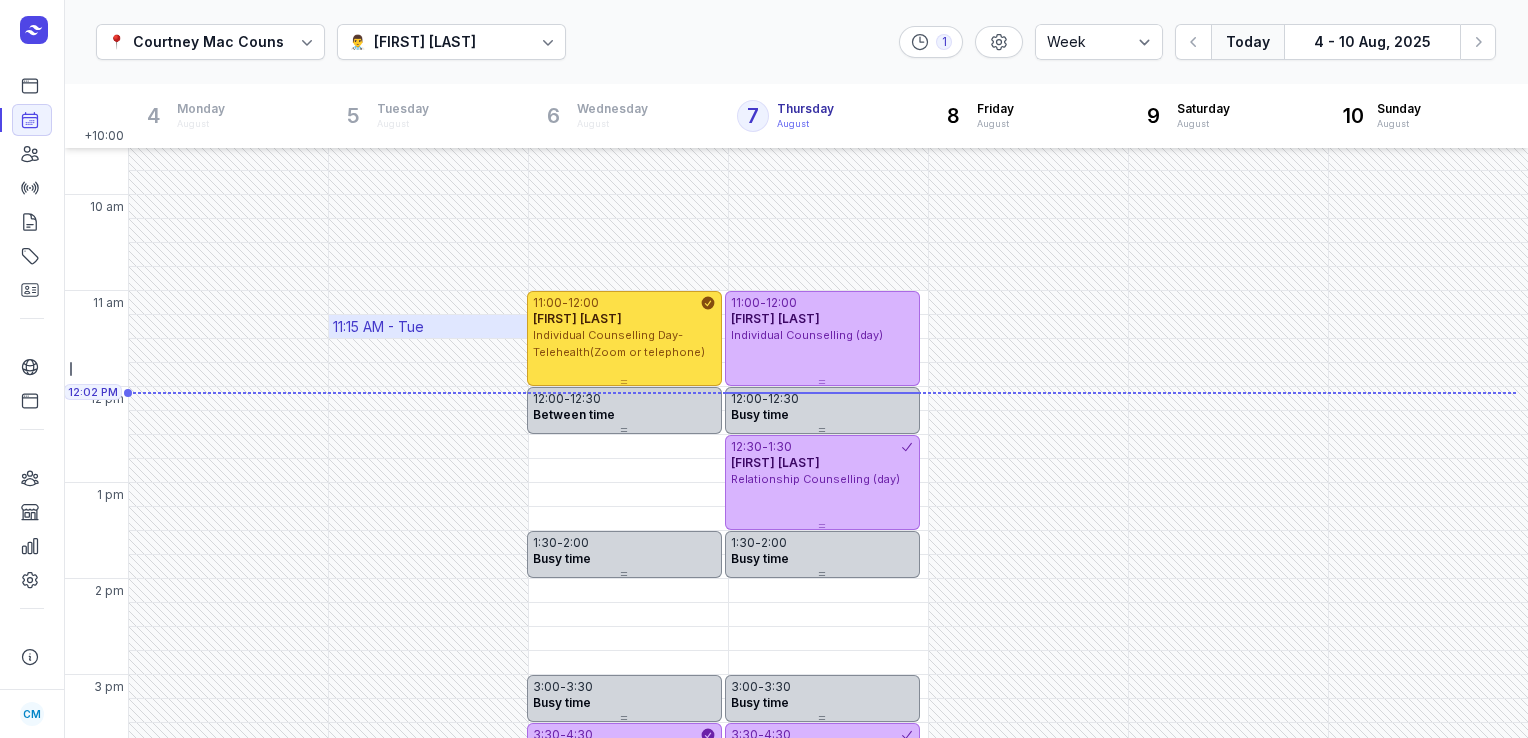 scroll, scrollTop: 144, scrollLeft: 0, axis: vertical 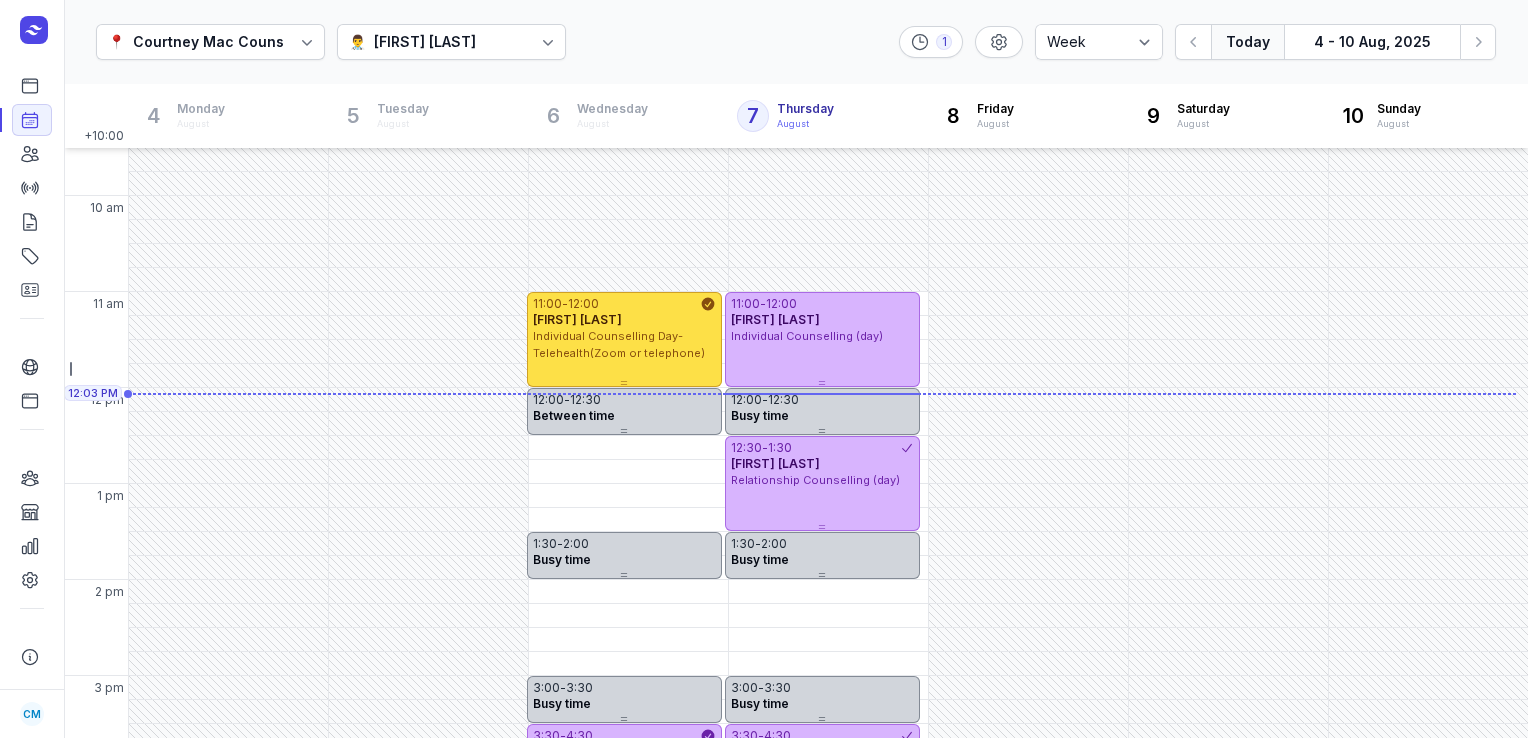 click on "[FIRST] [LAST]" at bounding box center (425, 42) 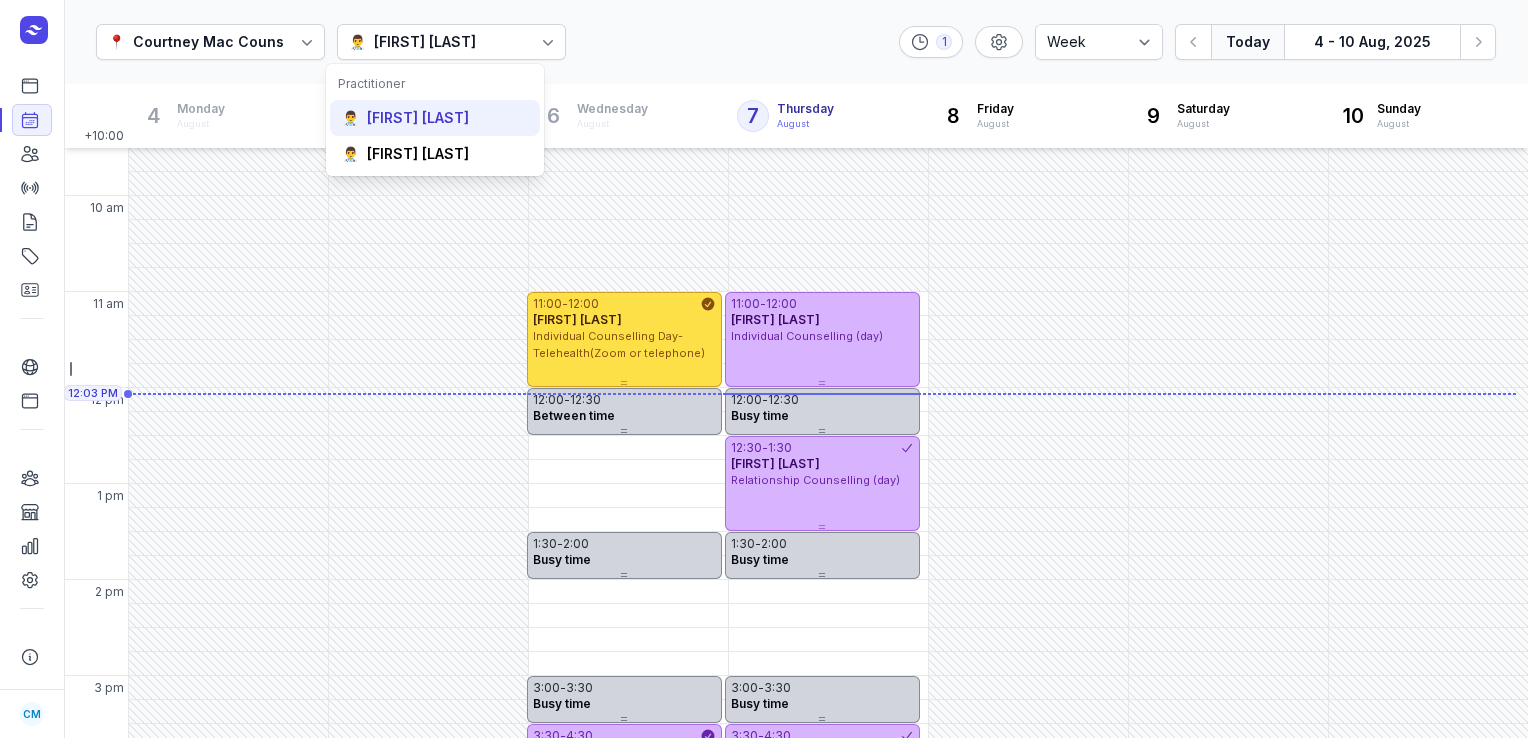 click on "[FIRST] [LAST]" at bounding box center (418, 118) 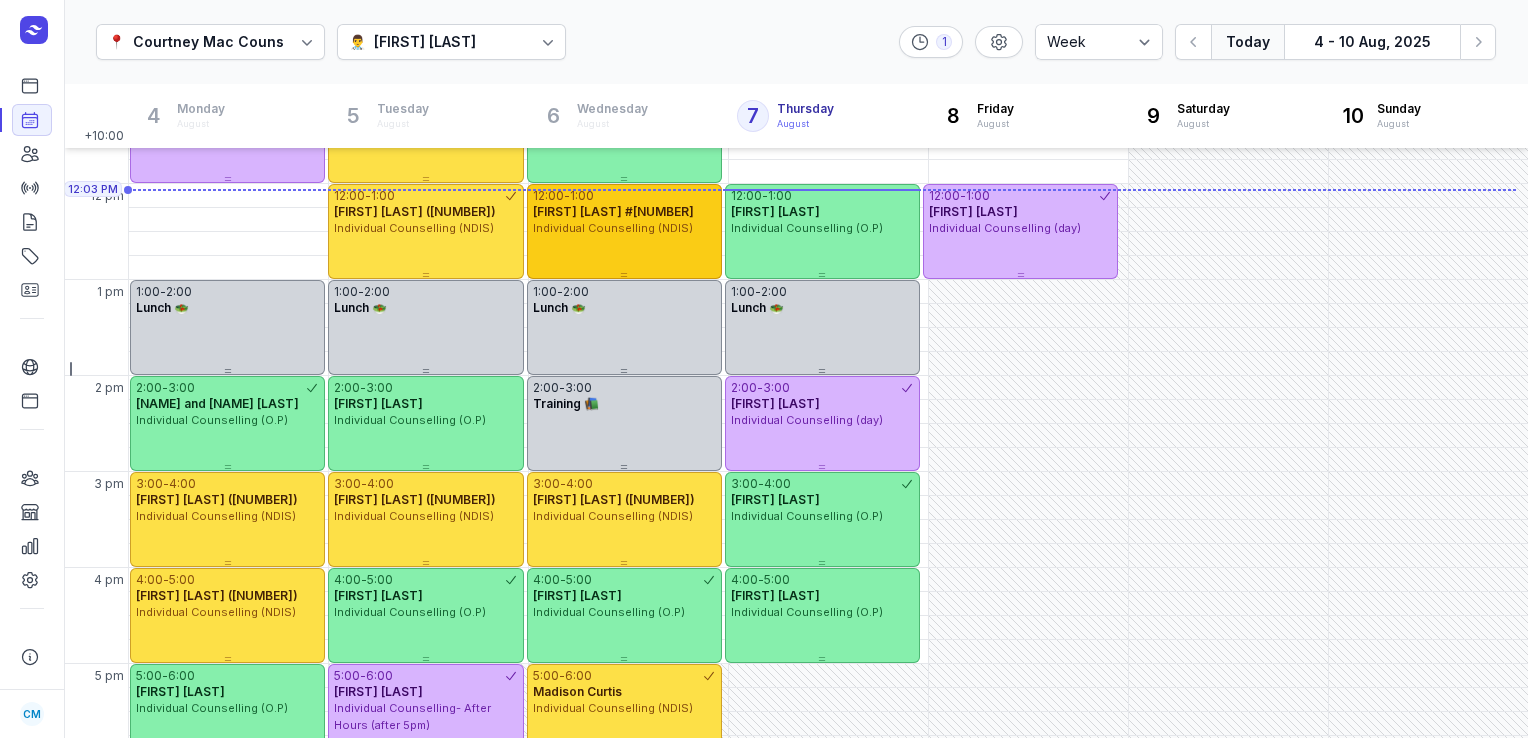scroll, scrollTop: 352, scrollLeft: 0, axis: vertical 